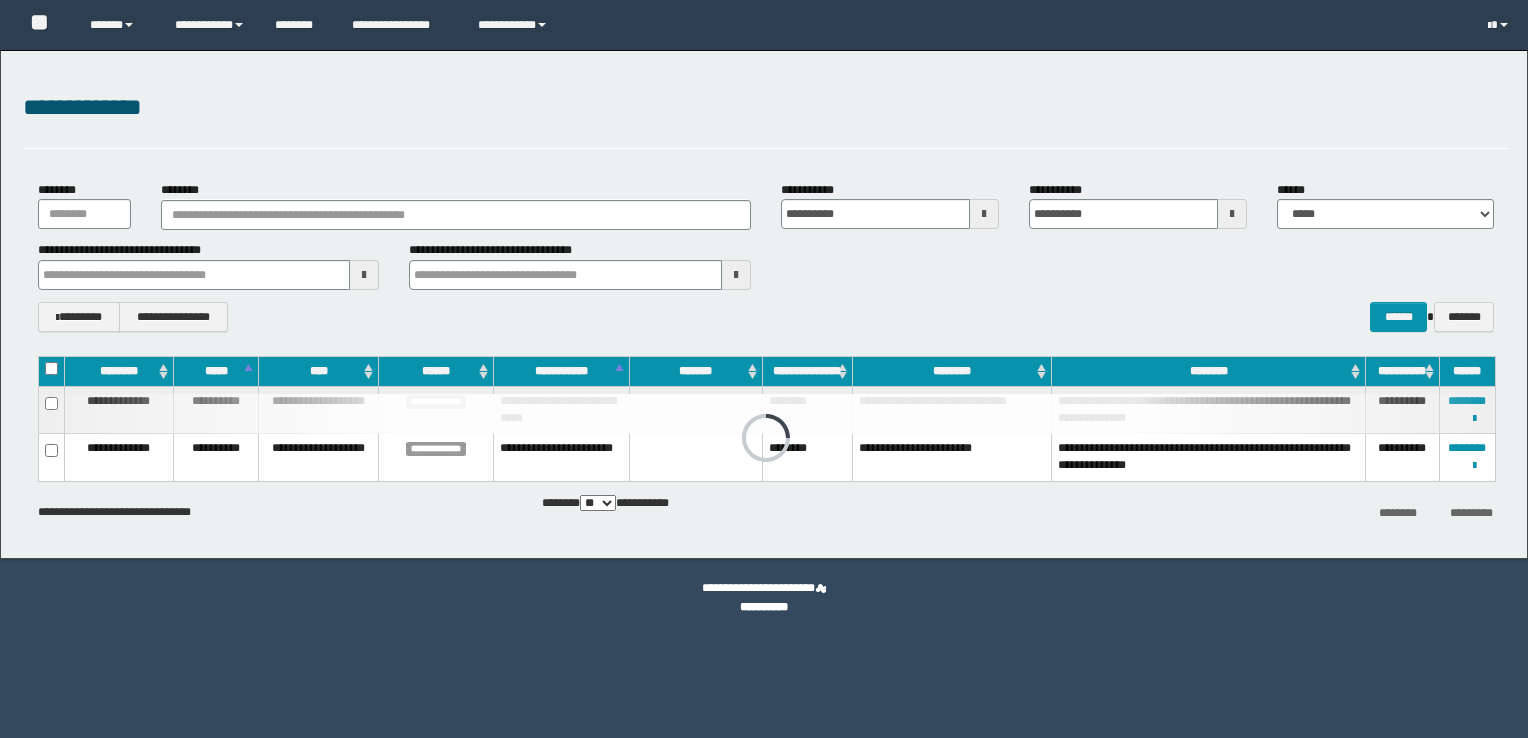 scroll, scrollTop: 0, scrollLeft: 0, axis: both 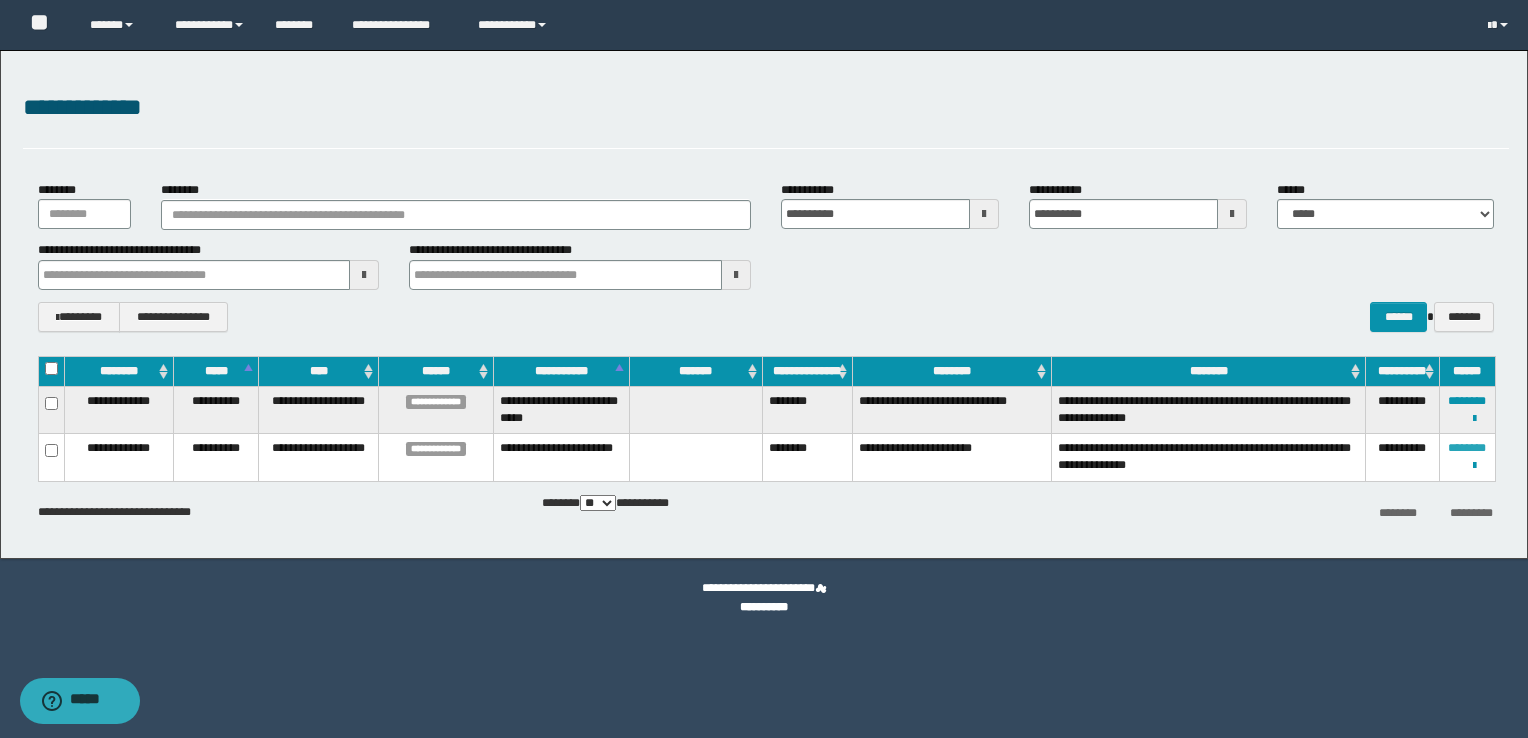 click on "********" at bounding box center [1467, 448] 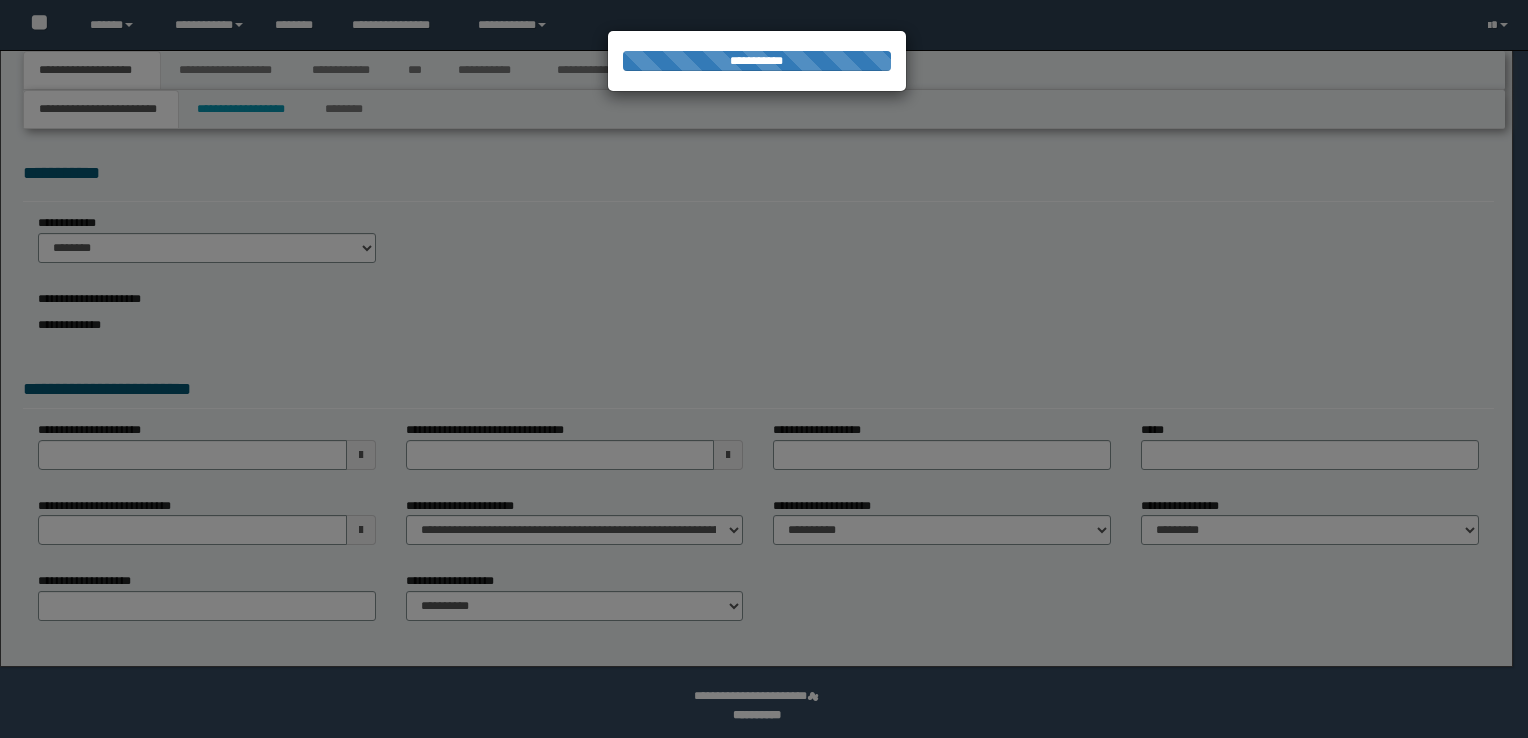 scroll, scrollTop: 0, scrollLeft: 0, axis: both 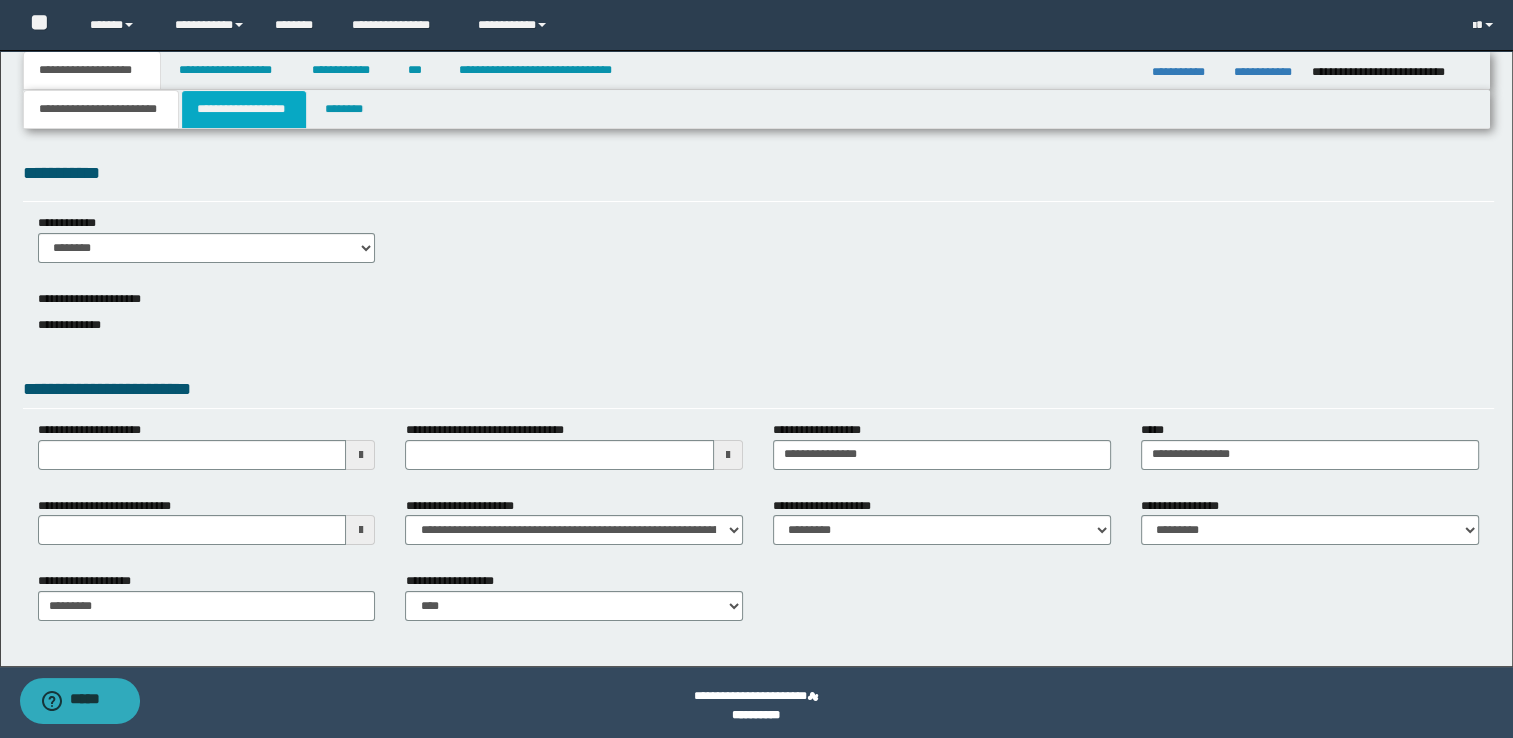 click on "**********" at bounding box center (244, 109) 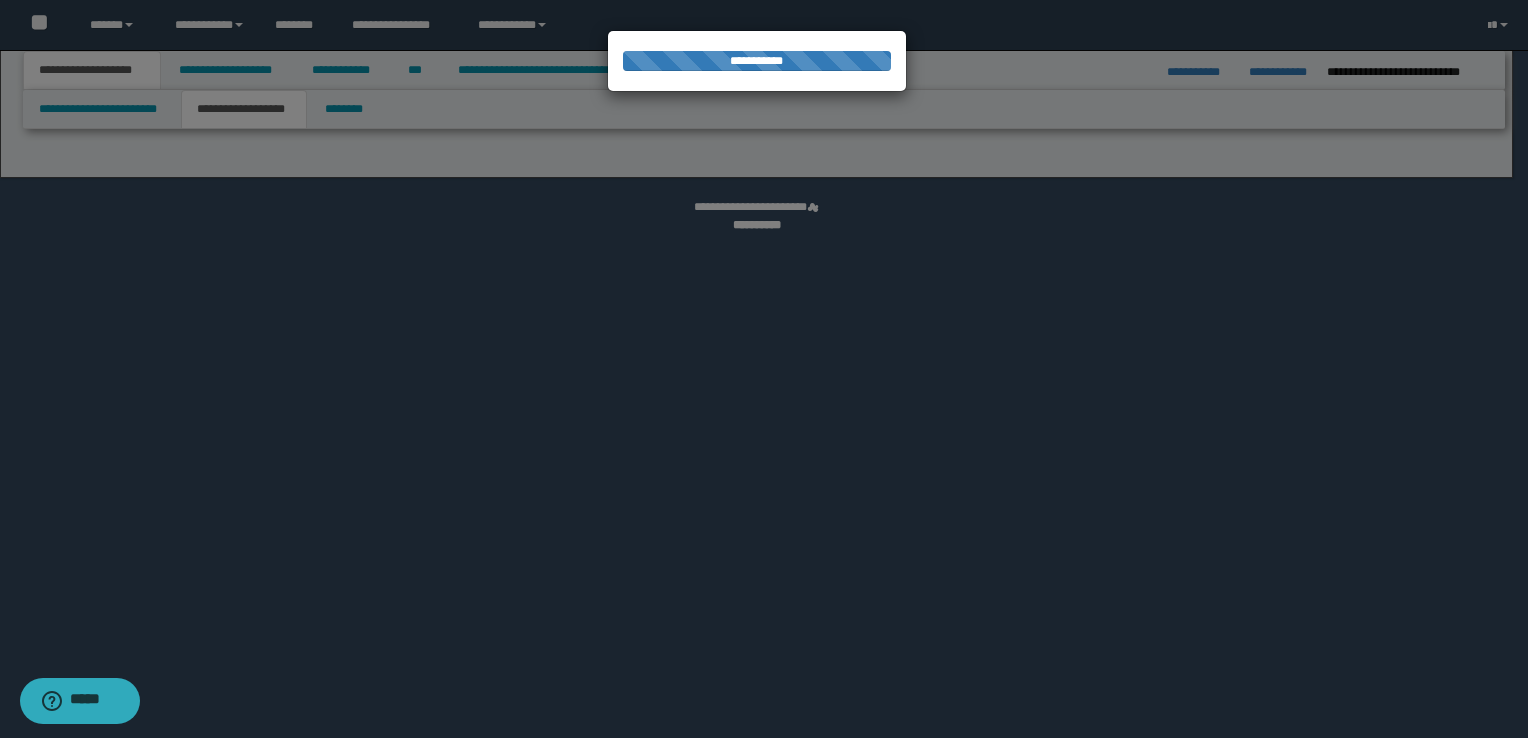 select on "*" 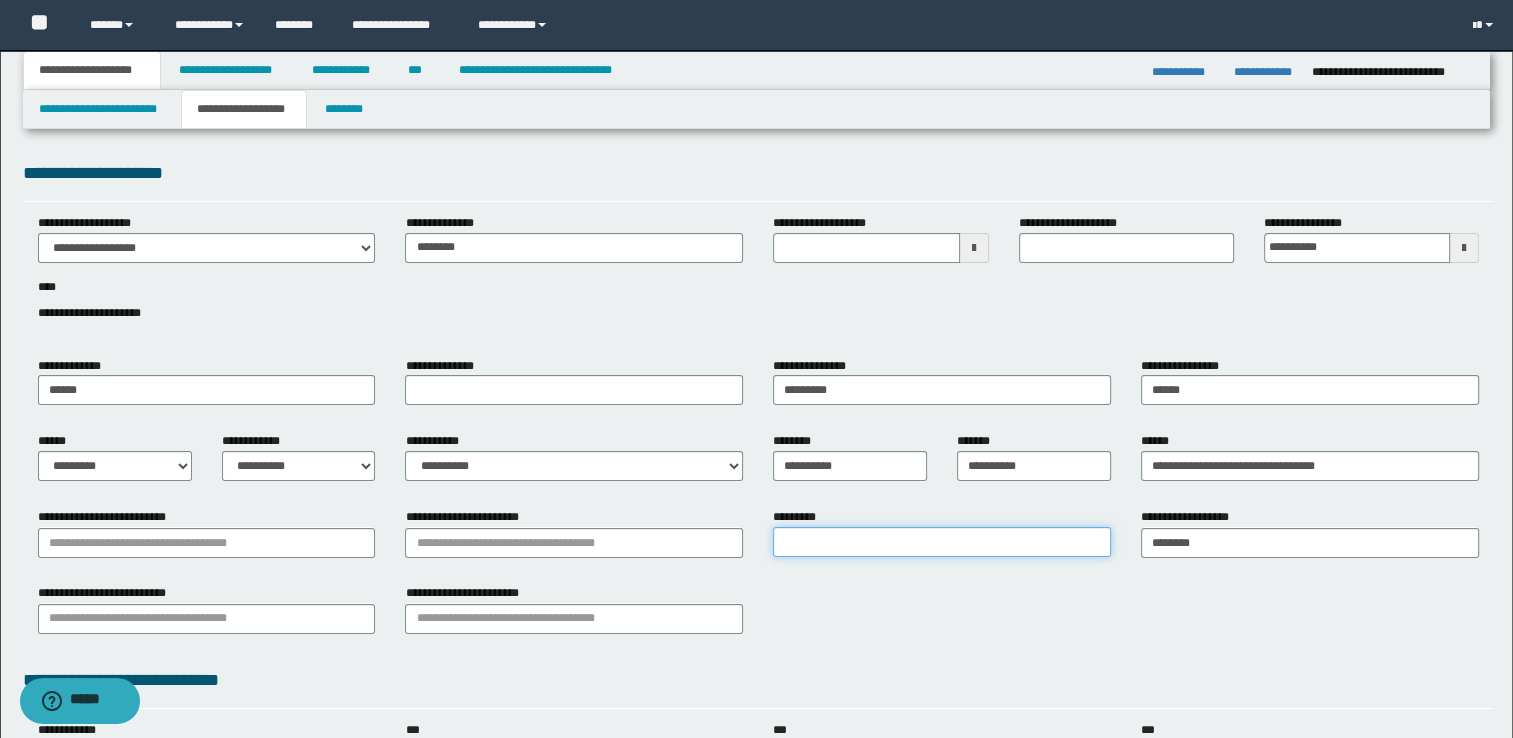 click on "*********" at bounding box center [942, 542] 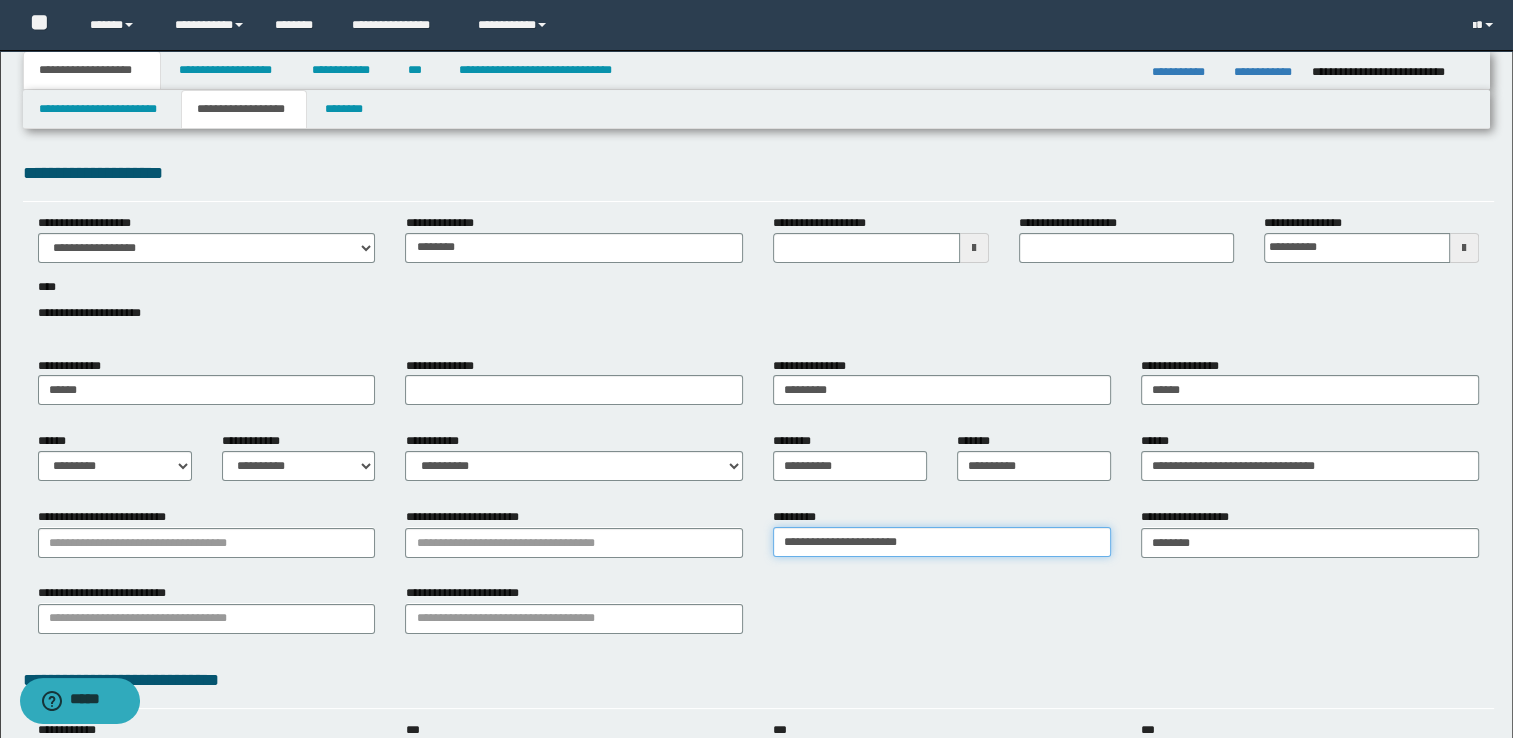 type on "**********" 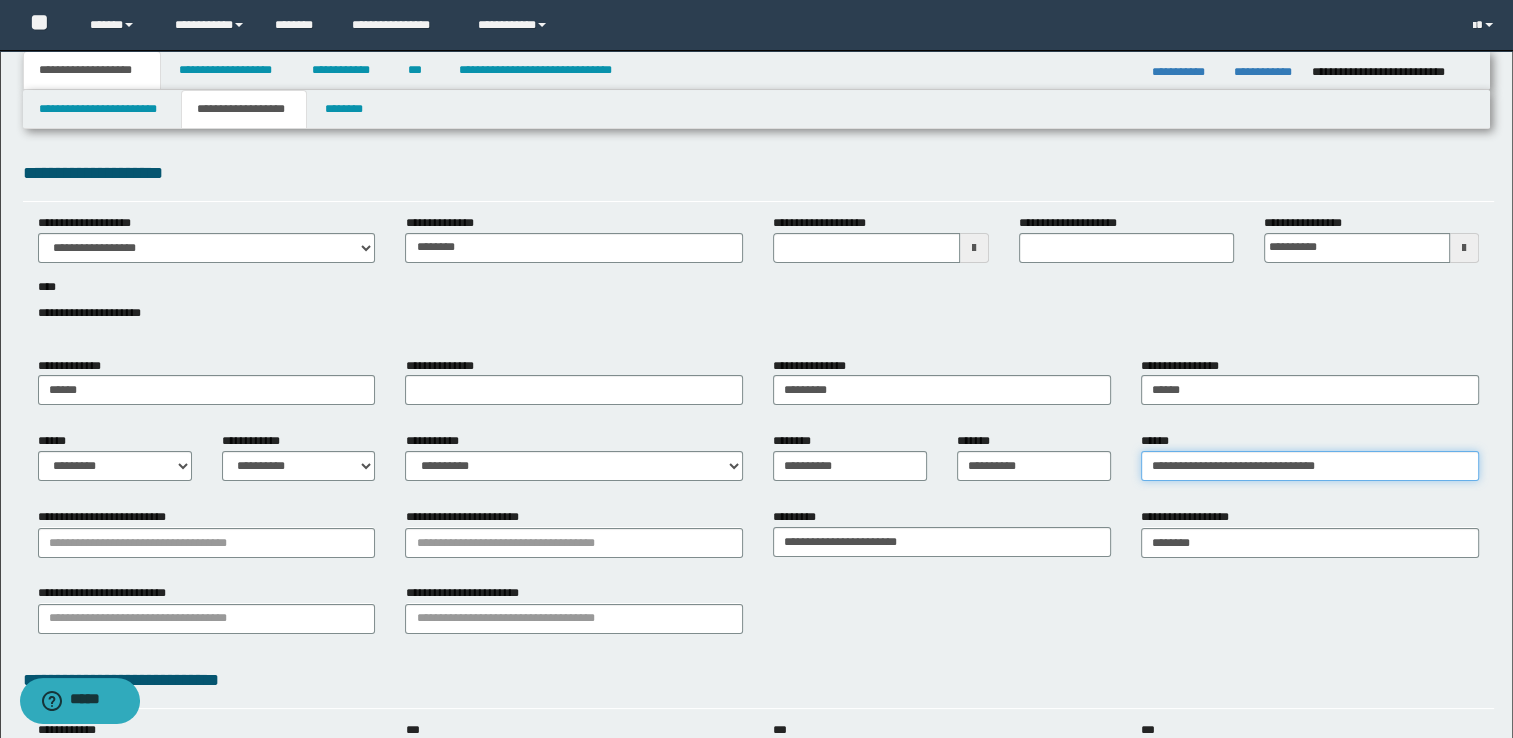 drag, startPoint x: 1357, startPoint y: 474, endPoint x: 1073, endPoint y: 451, distance: 284.9298 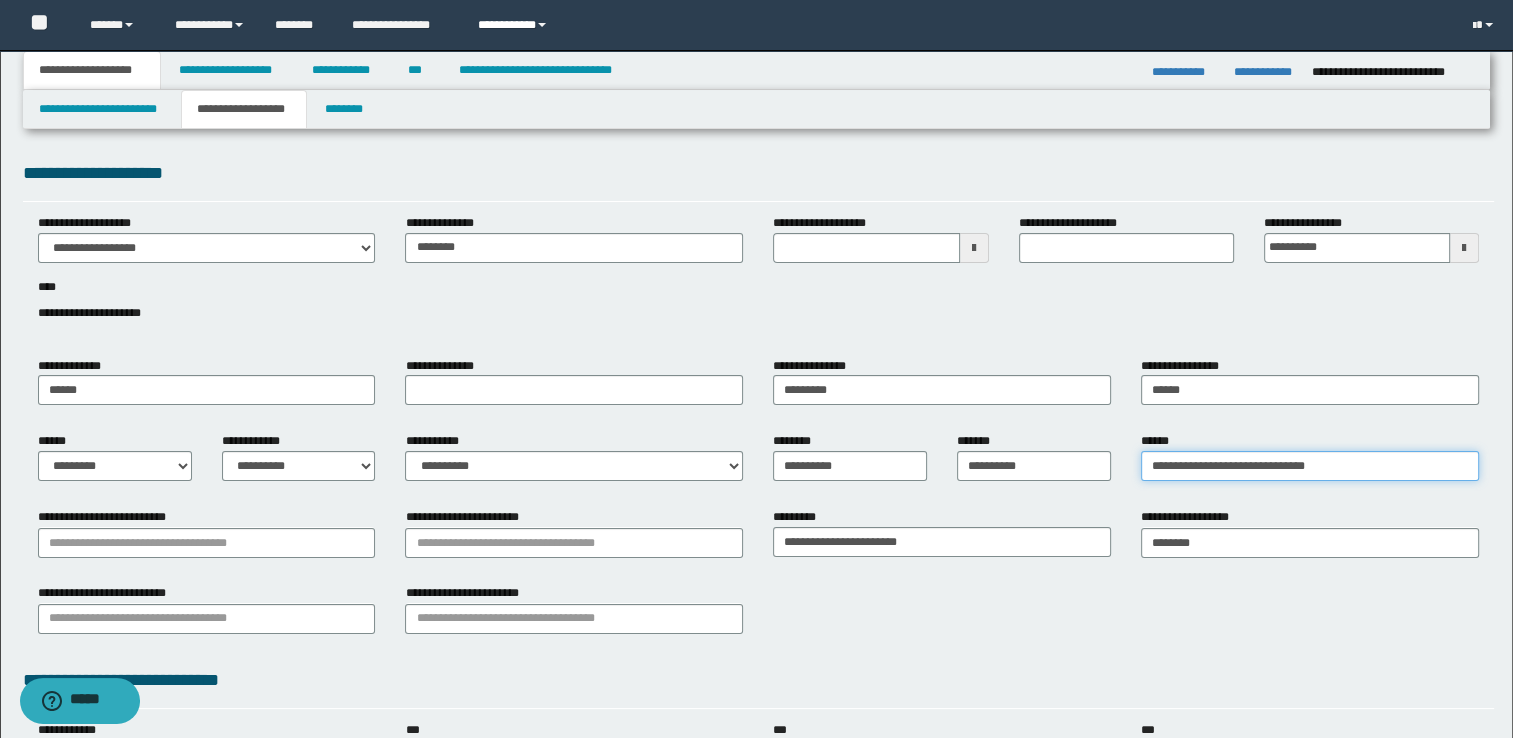 type on "**********" 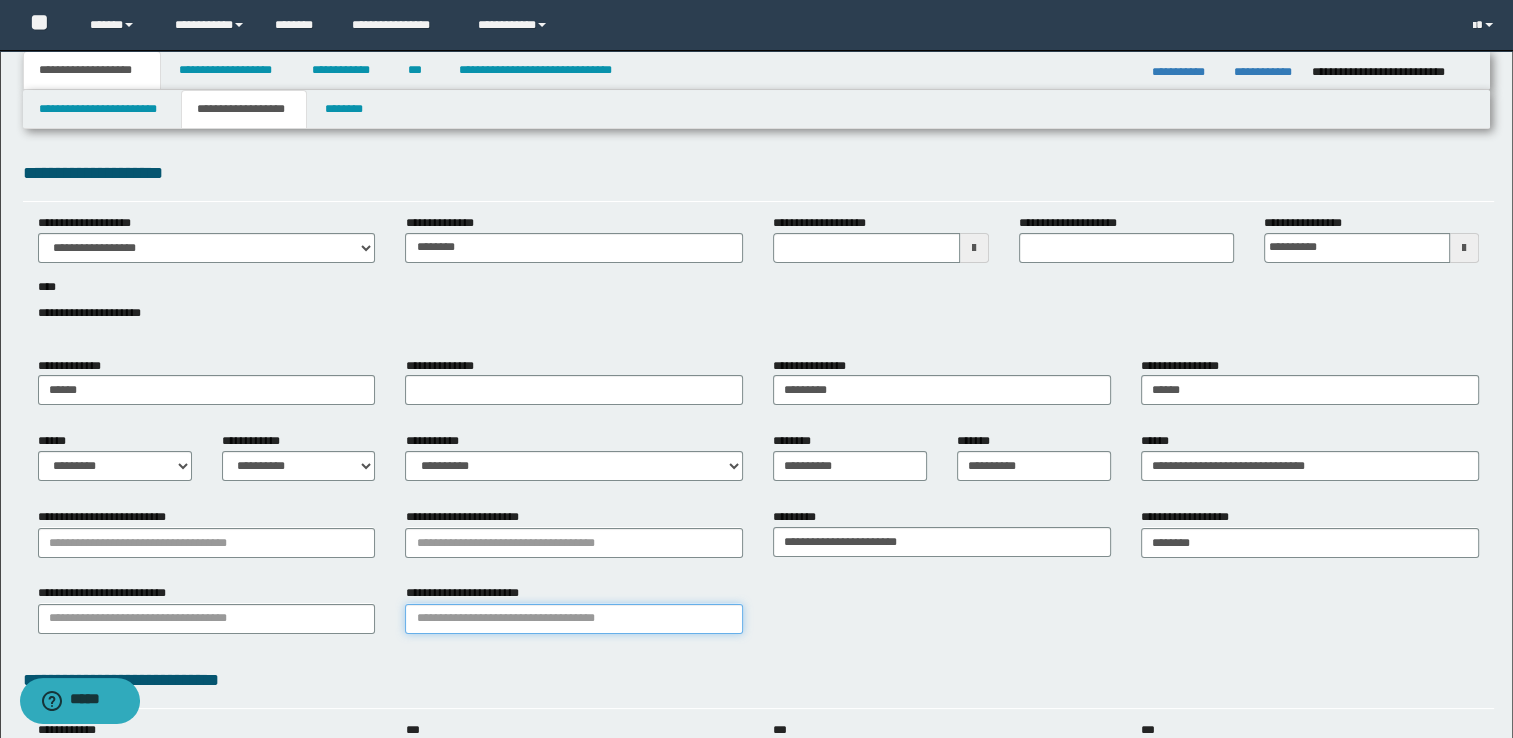 click on "**********" at bounding box center (574, 619) 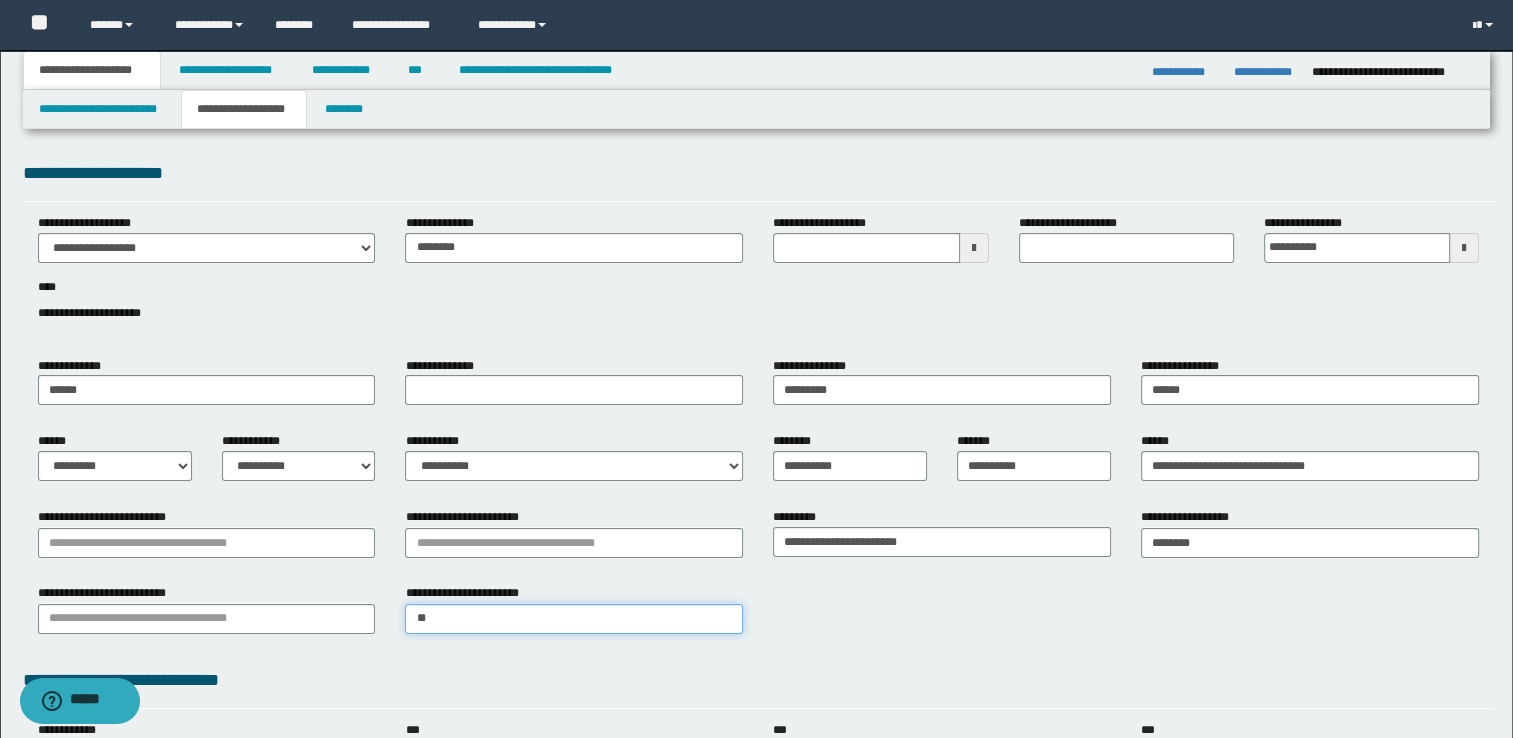 type on "***" 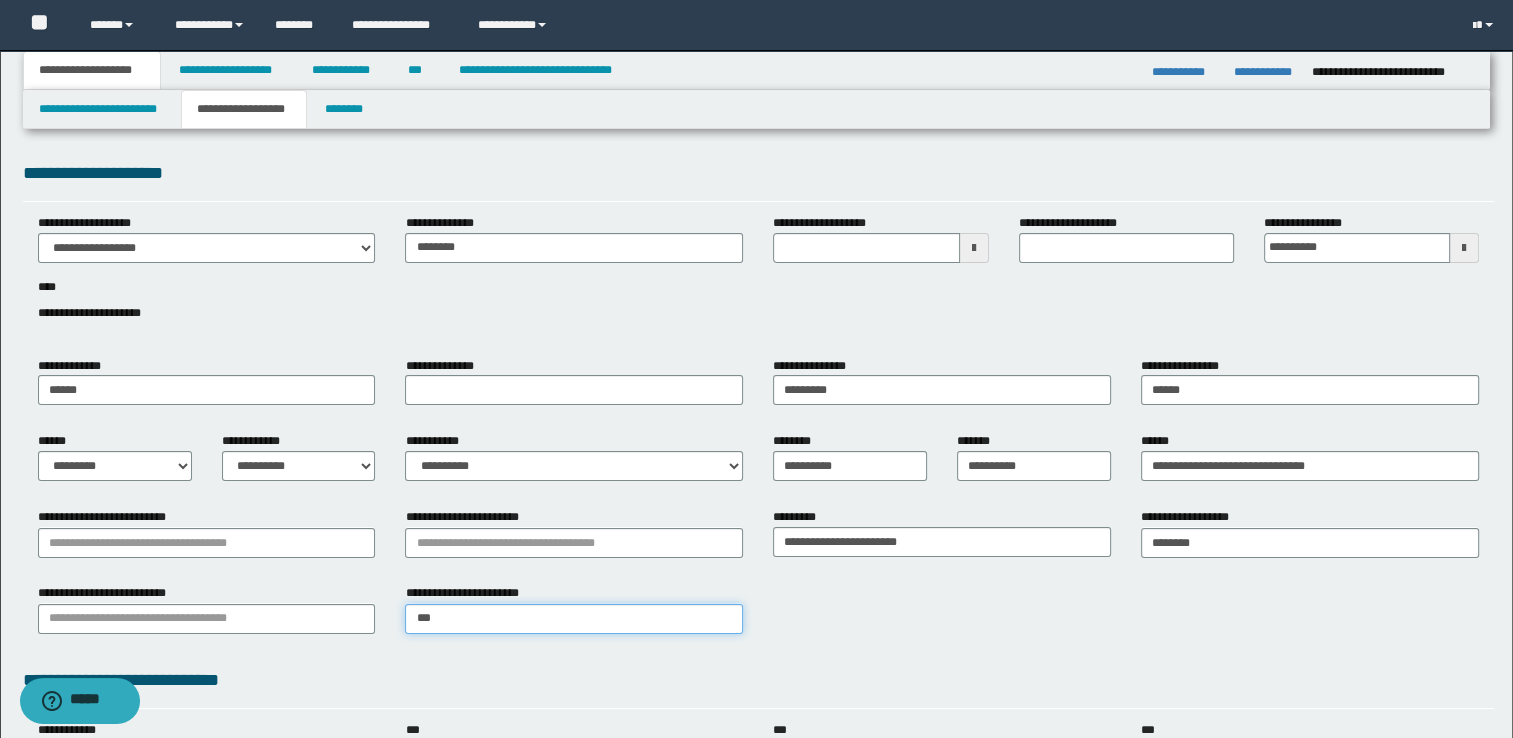 type on "***" 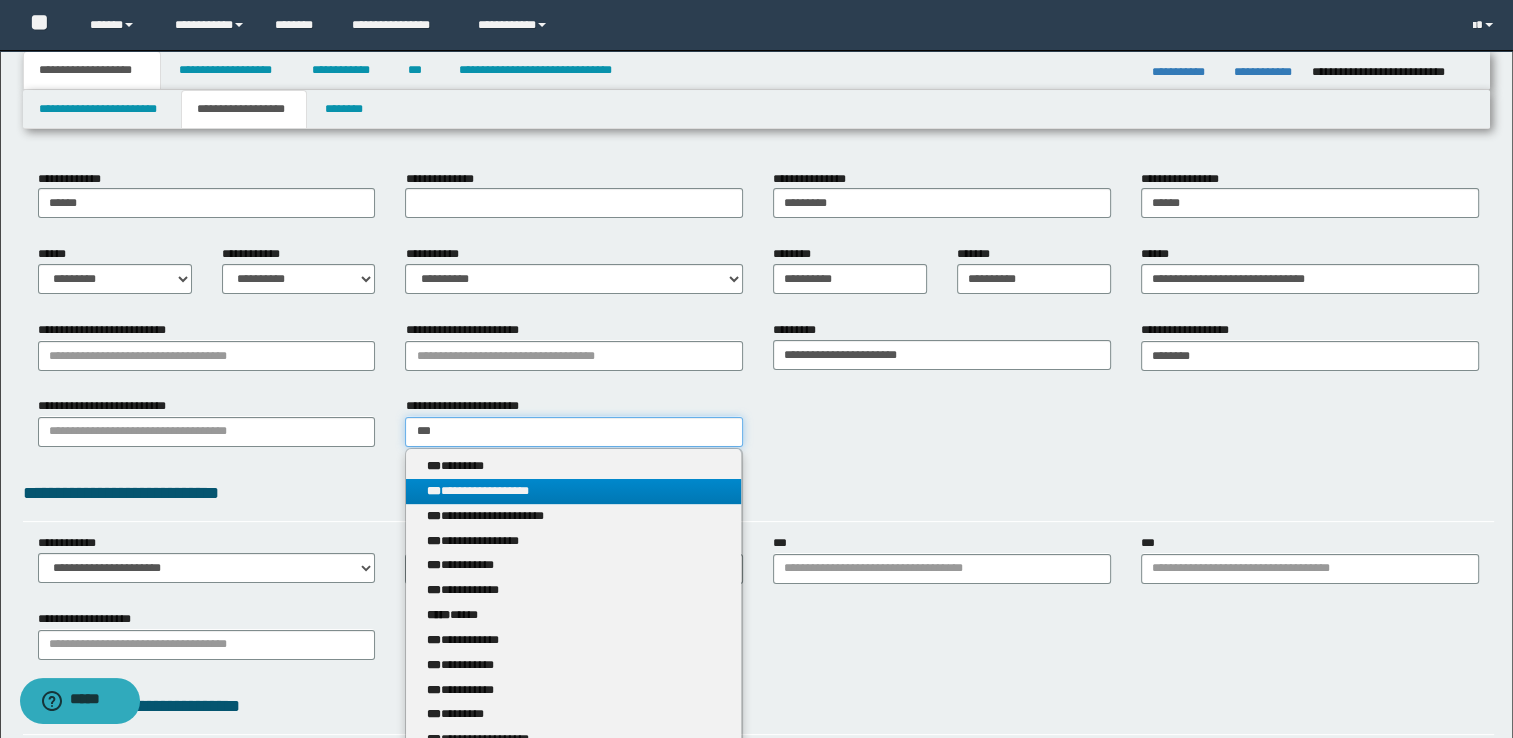 scroll, scrollTop: 200, scrollLeft: 0, axis: vertical 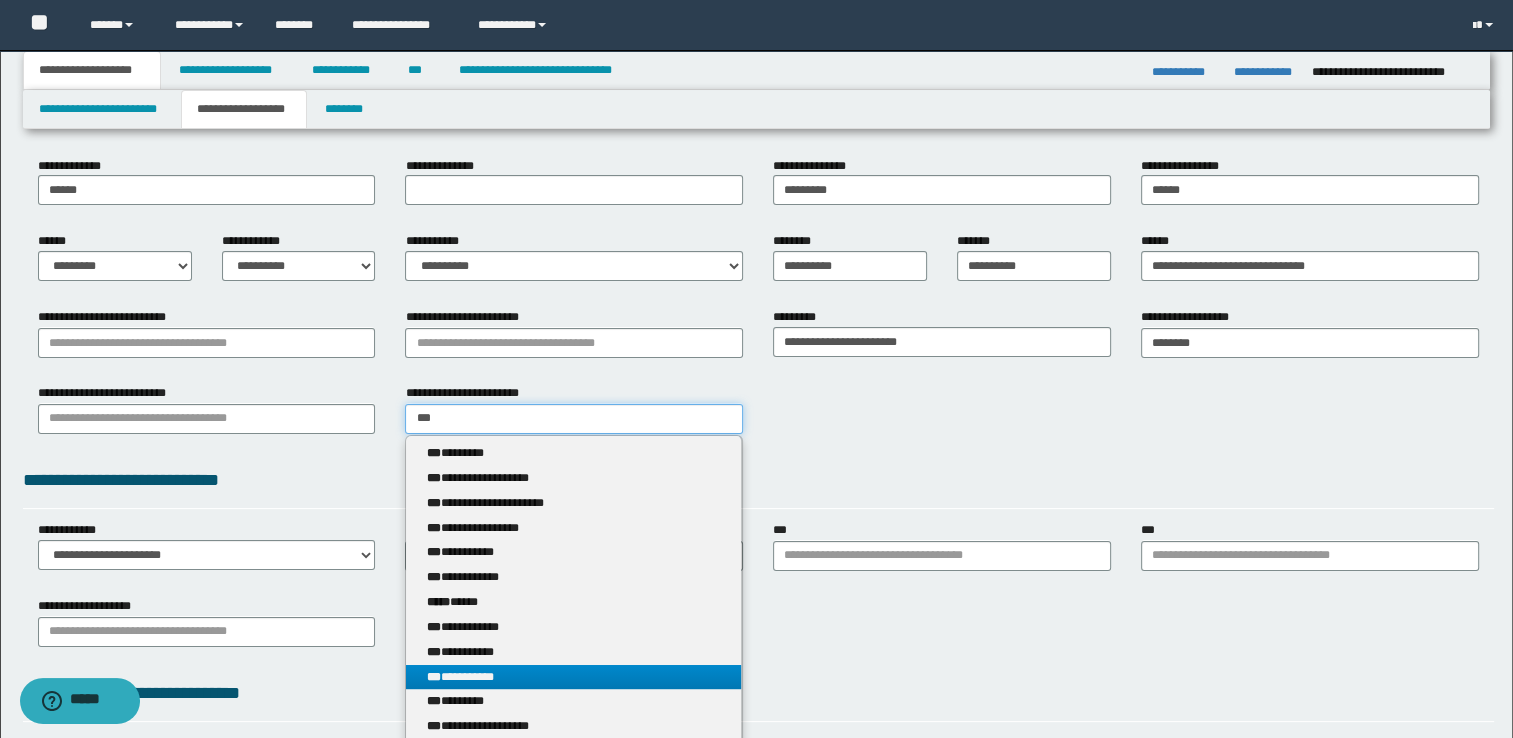 type 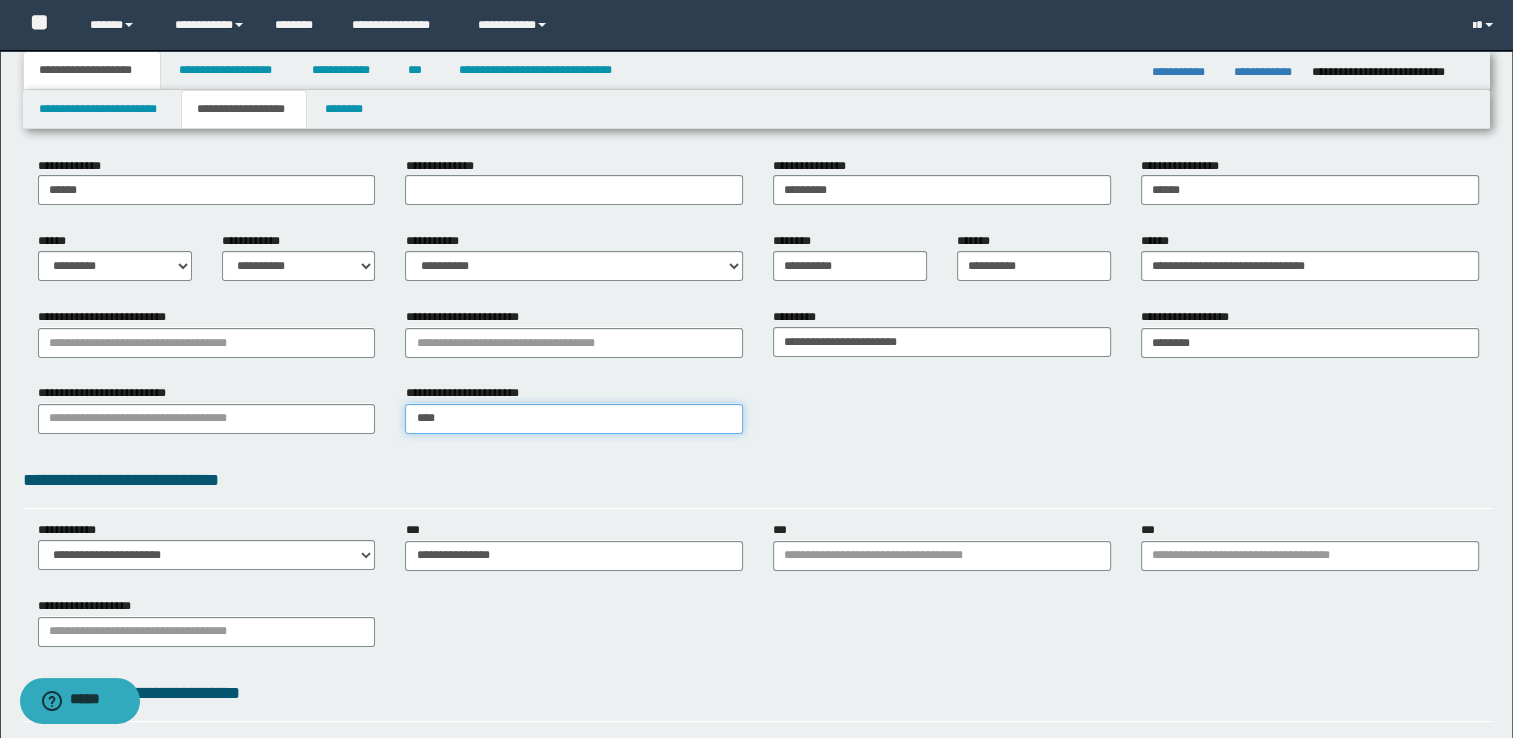 type on "*****" 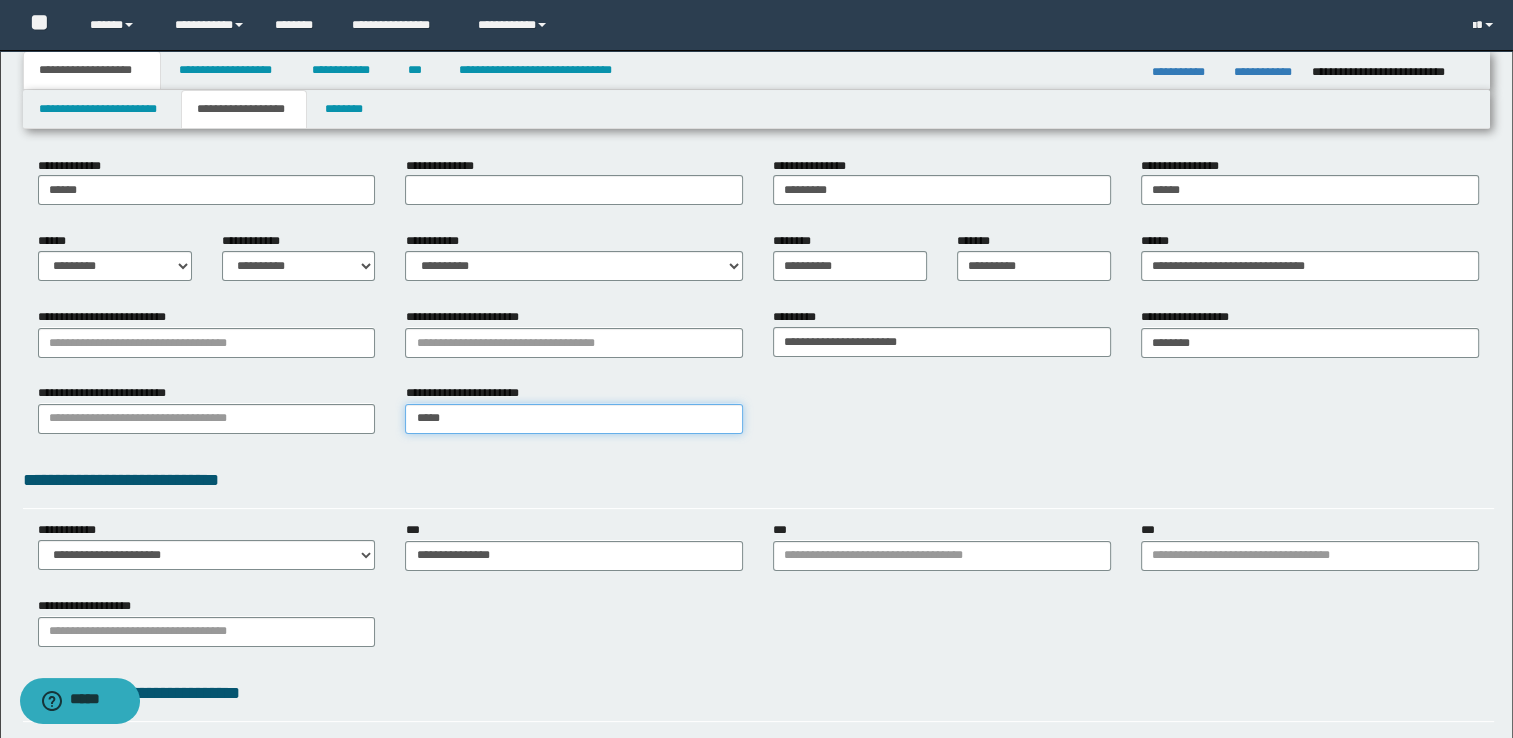 type on "*****" 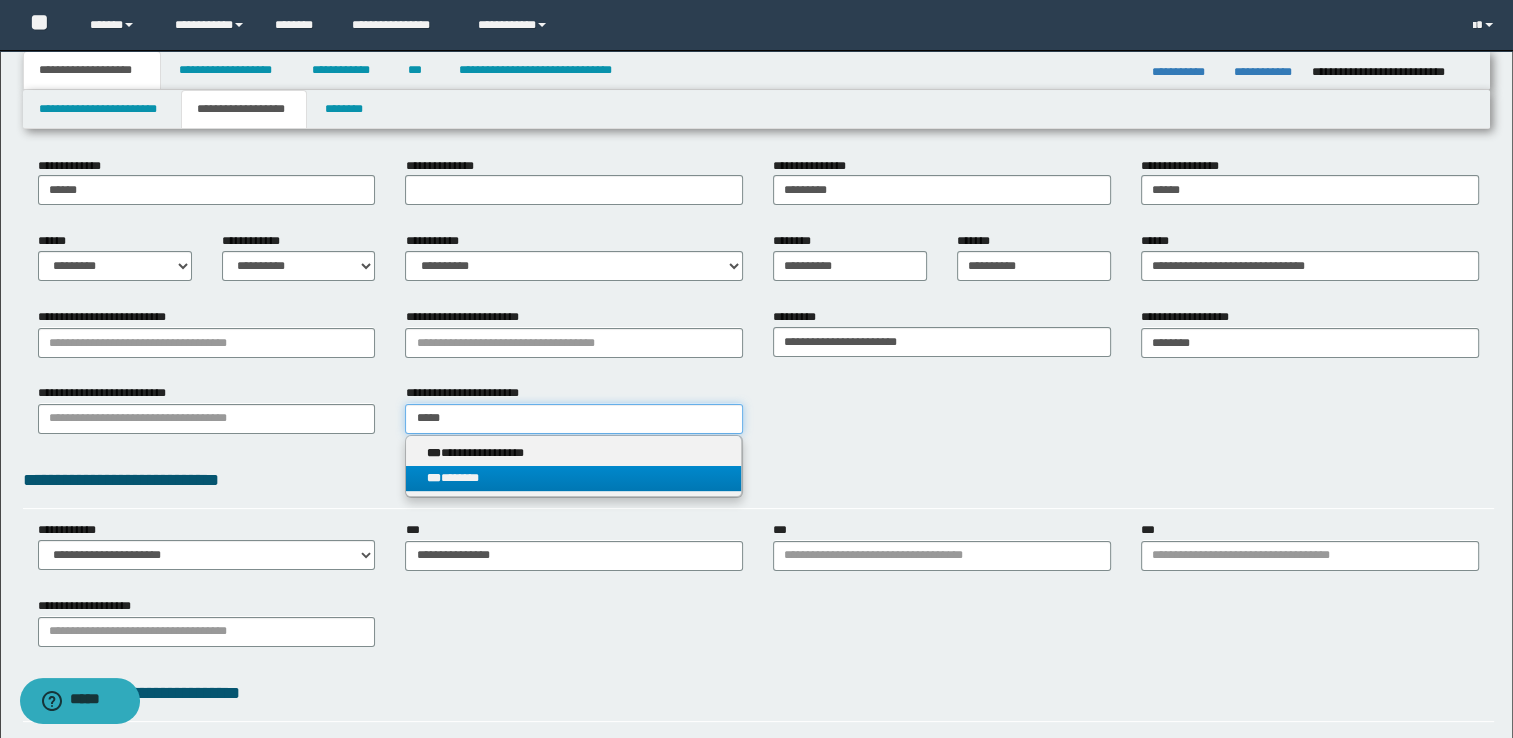 type on "*****" 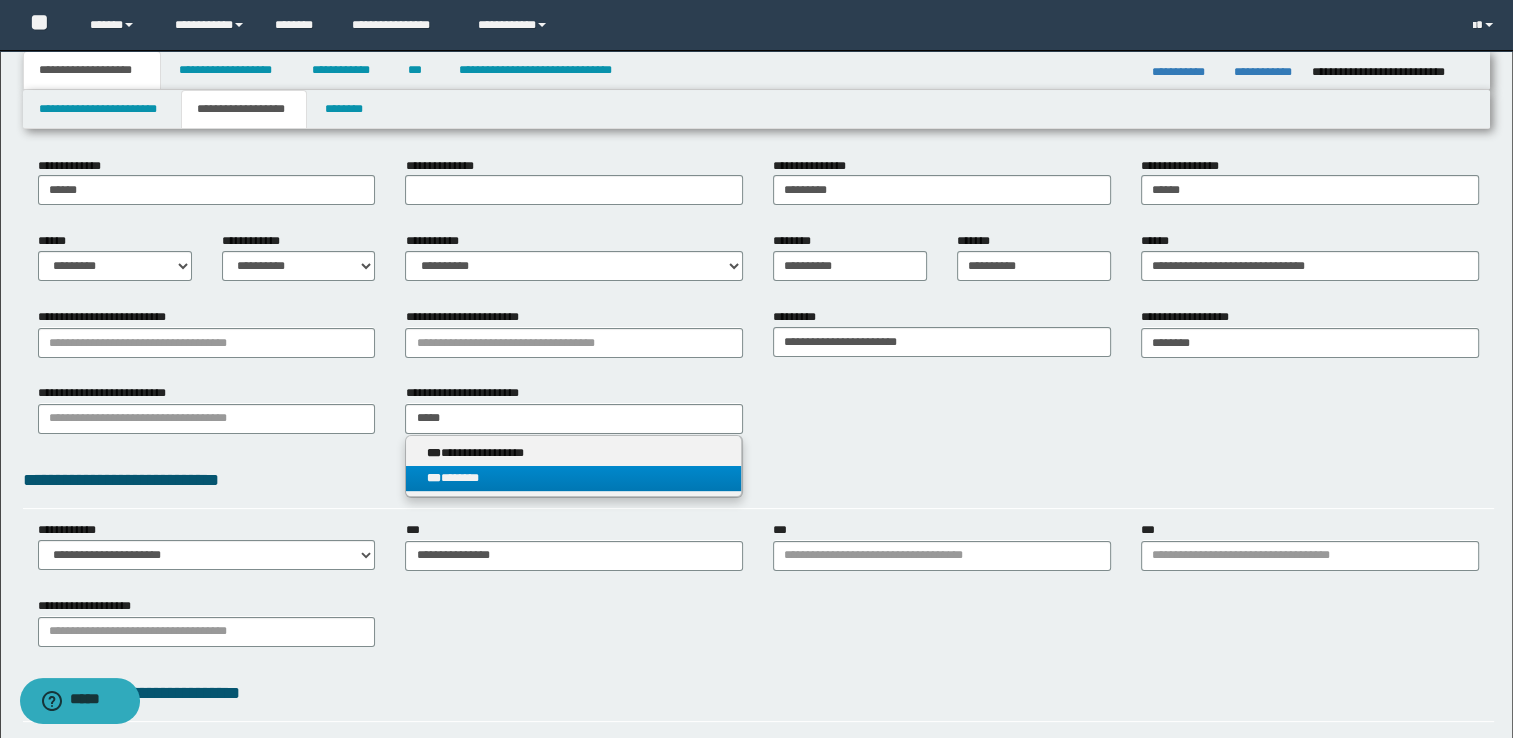 type 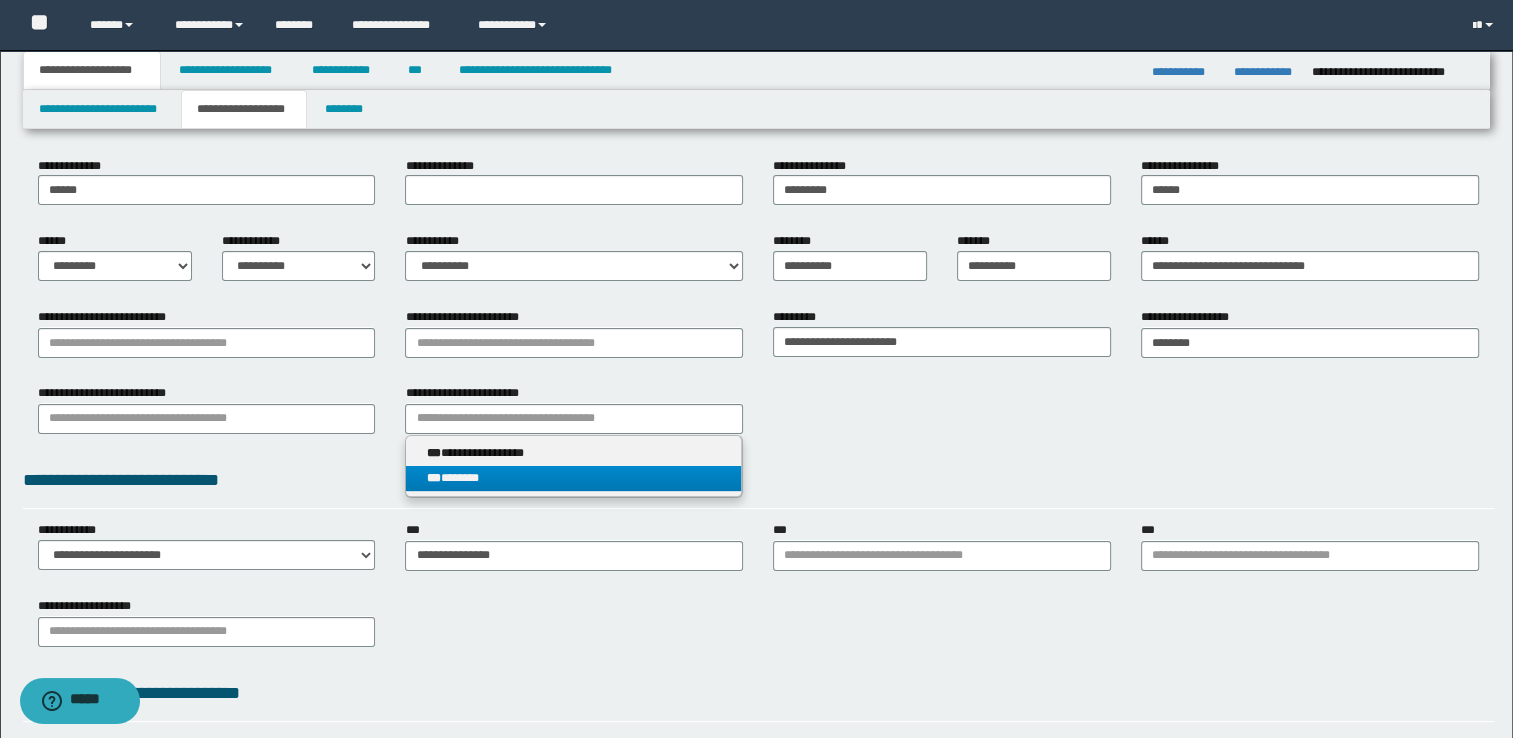 click on "*** *******" at bounding box center [573, 478] 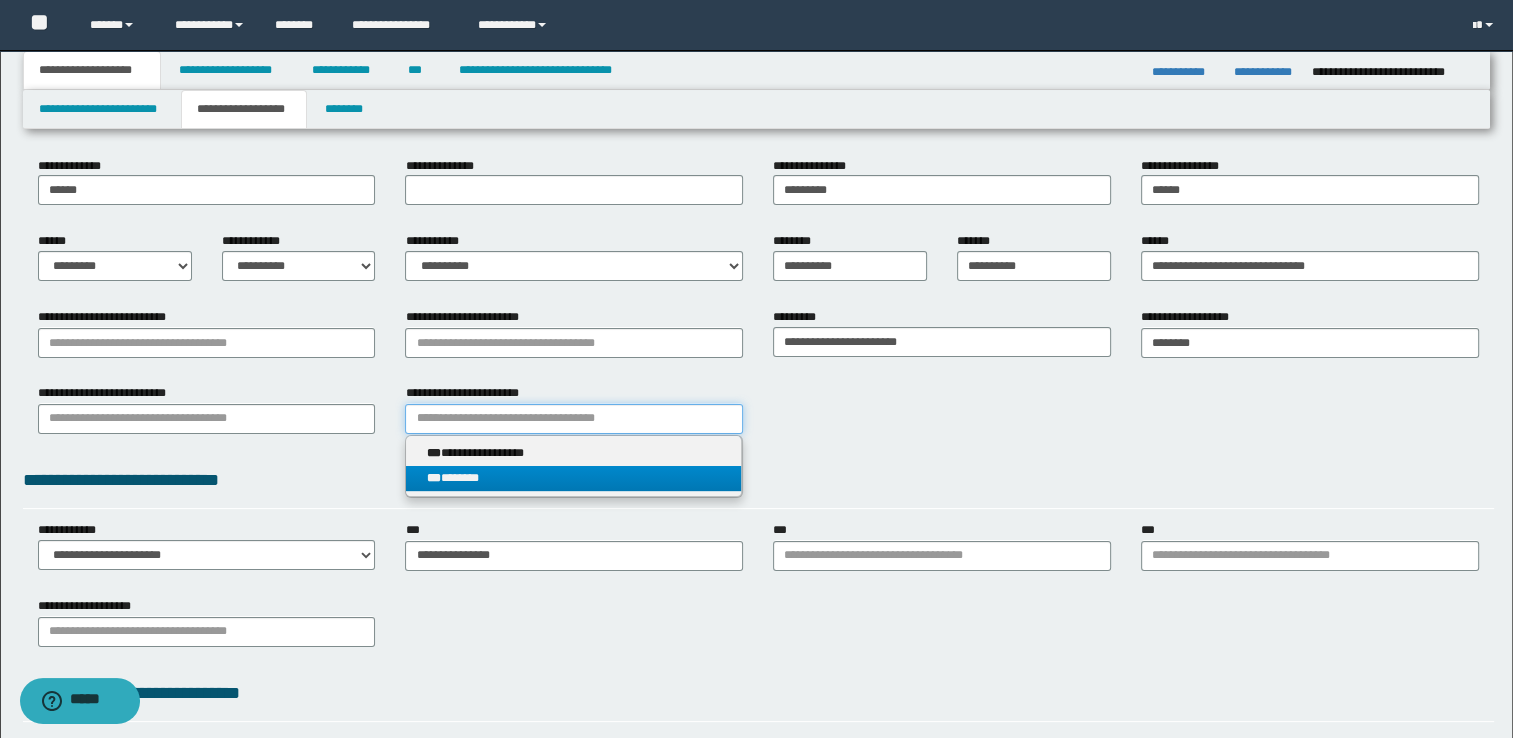 type 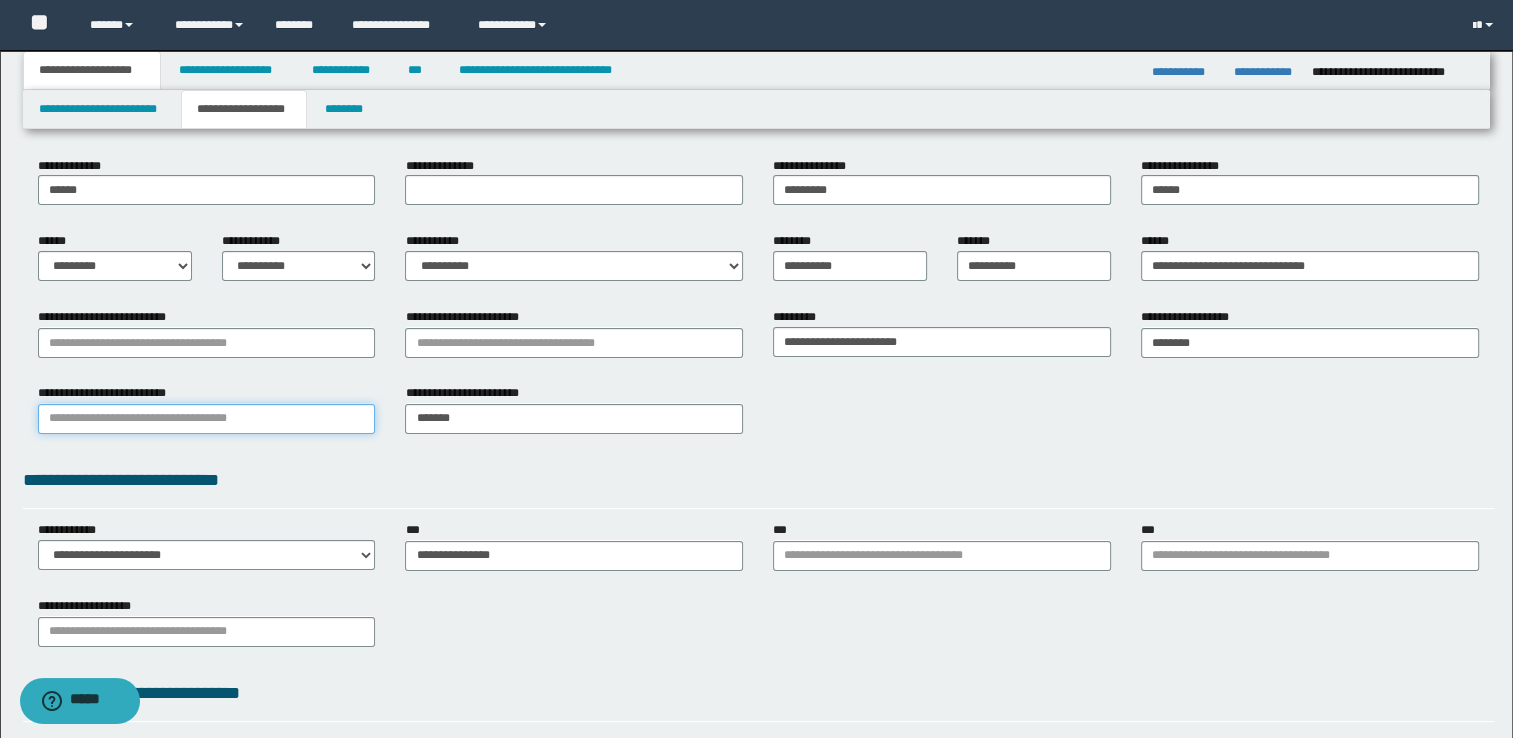 click on "**********" at bounding box center [207, 419] 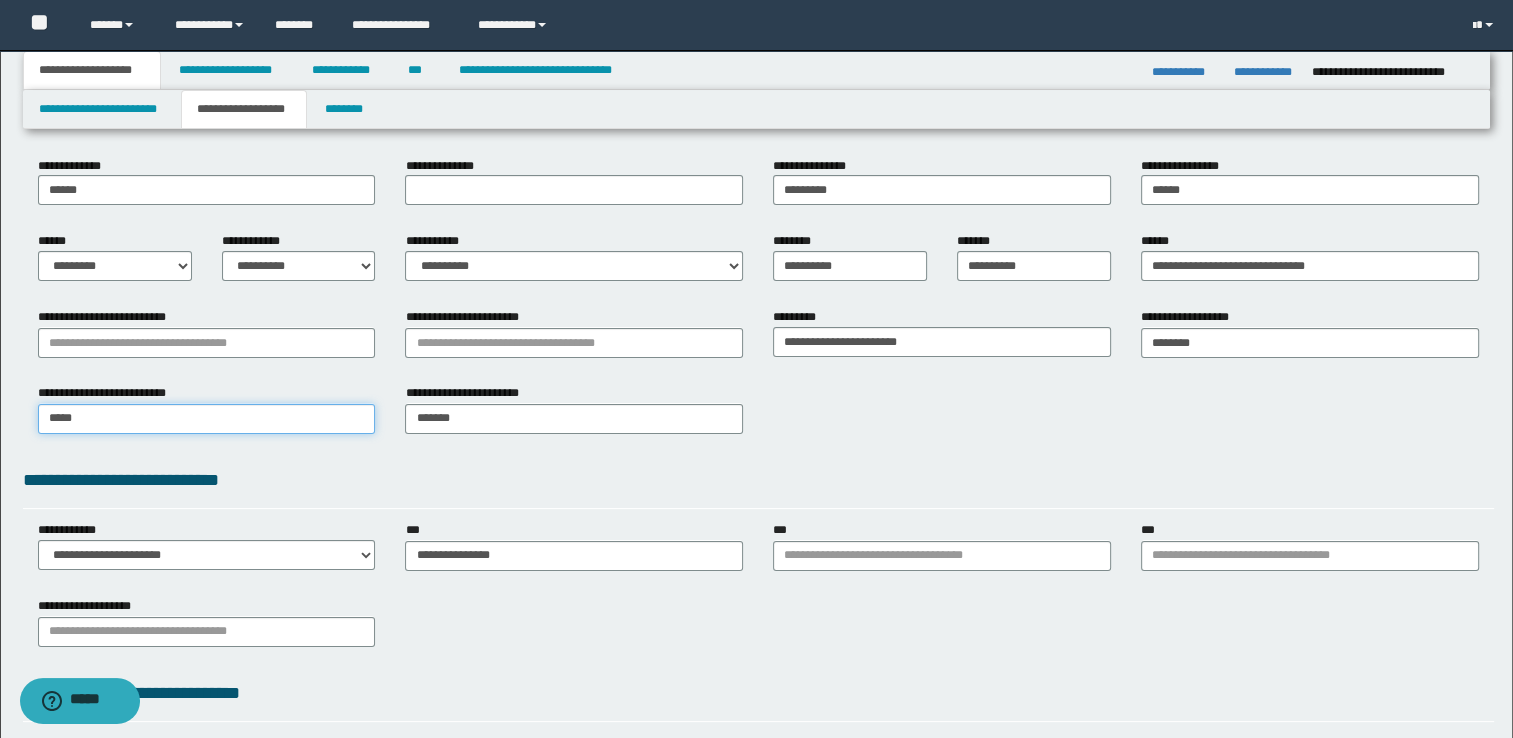 type on "******" 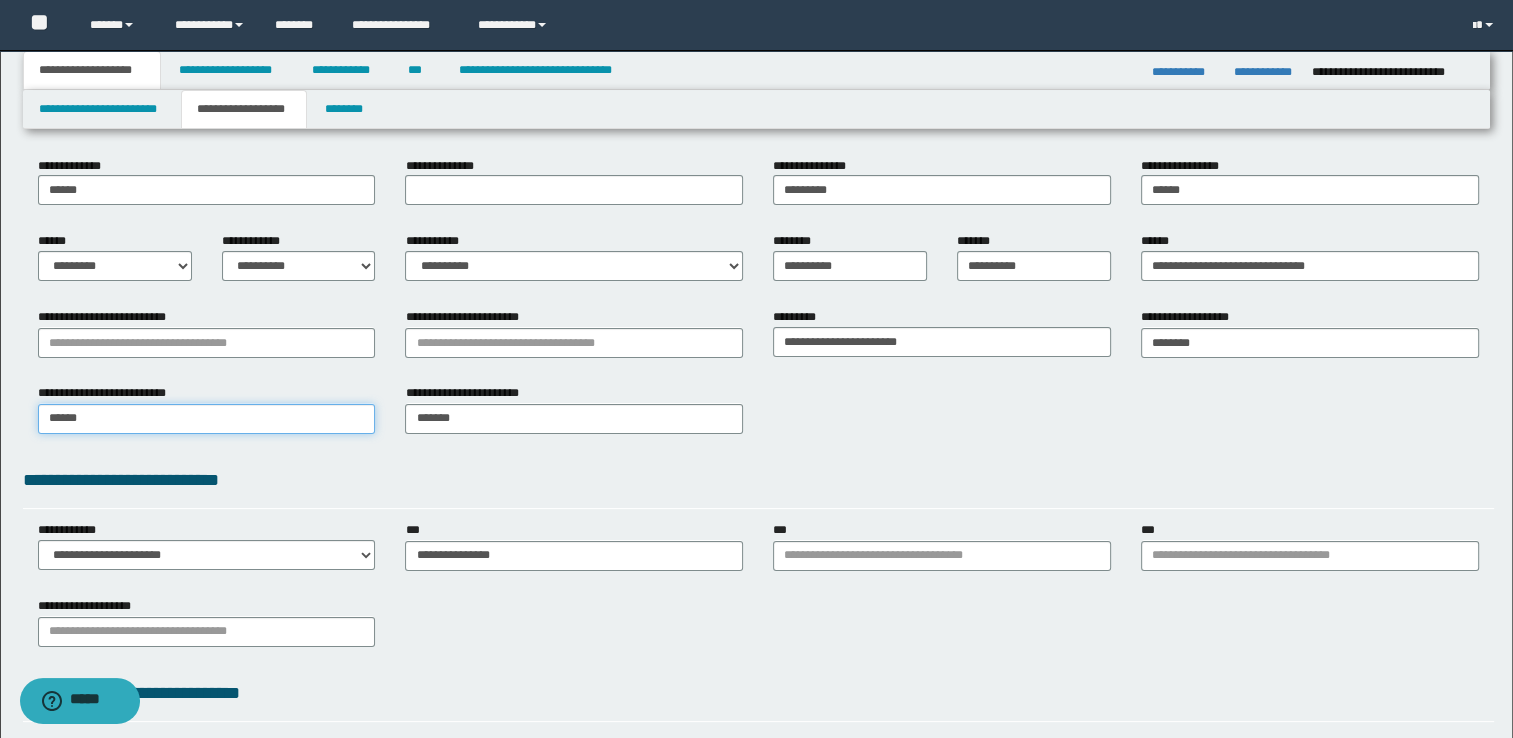 type on "*********" 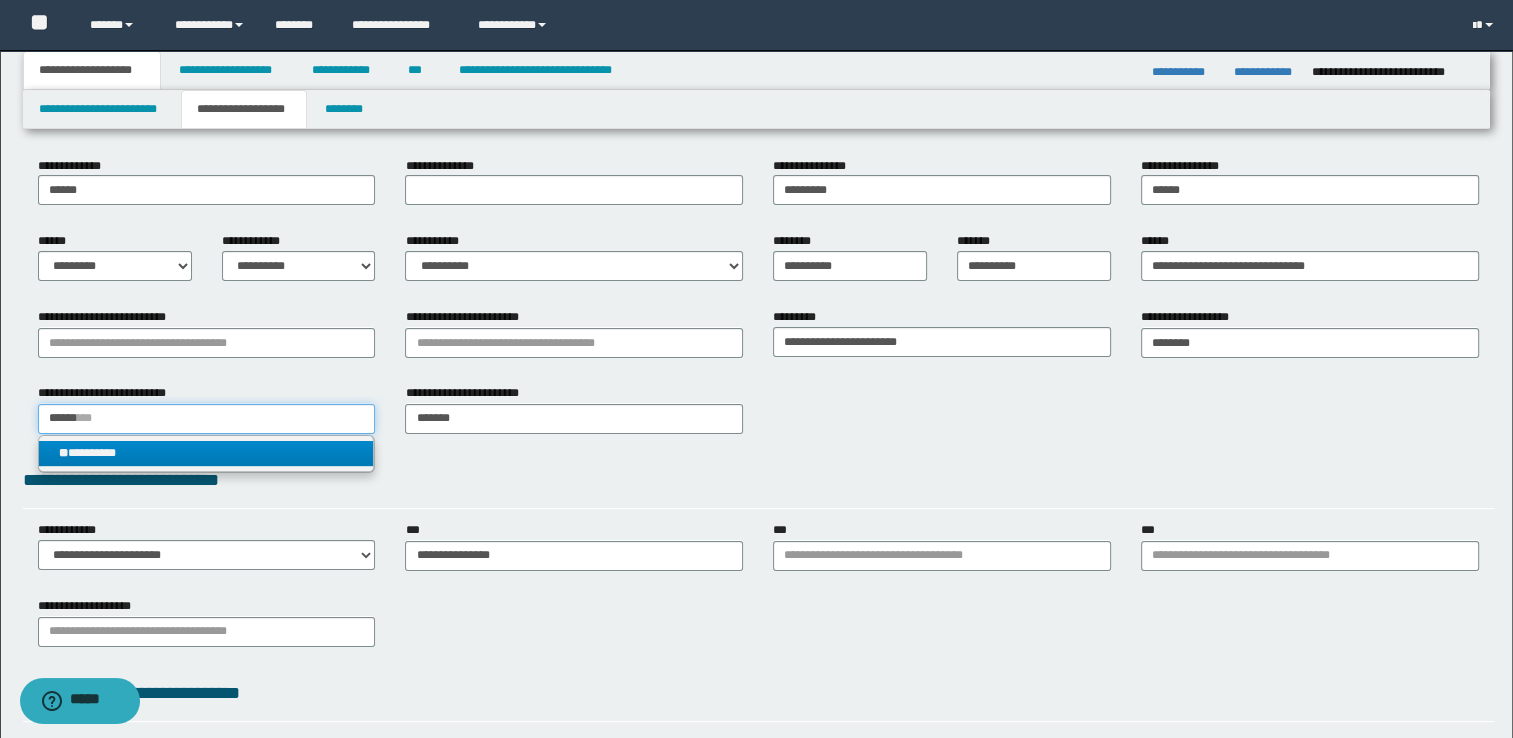 type on "******" 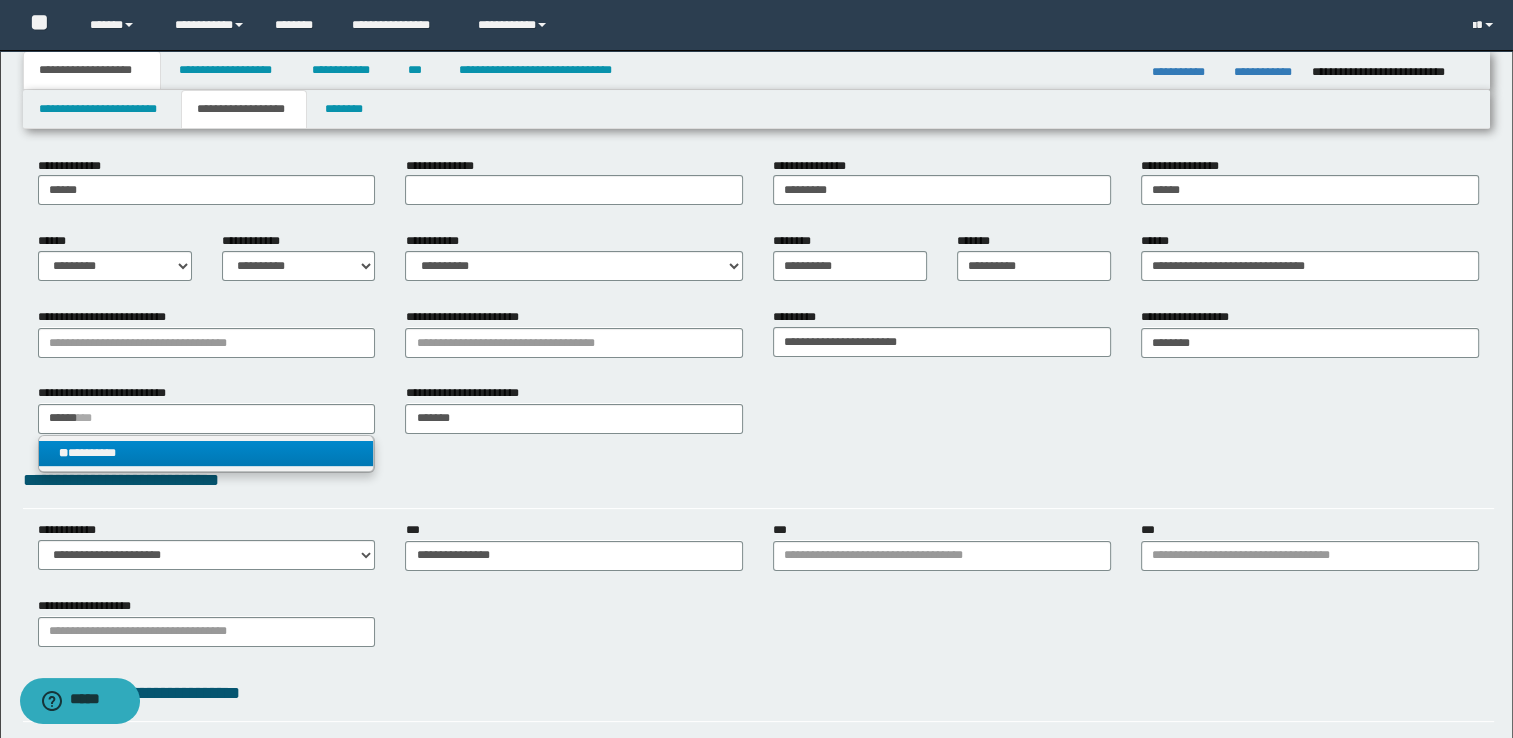 type 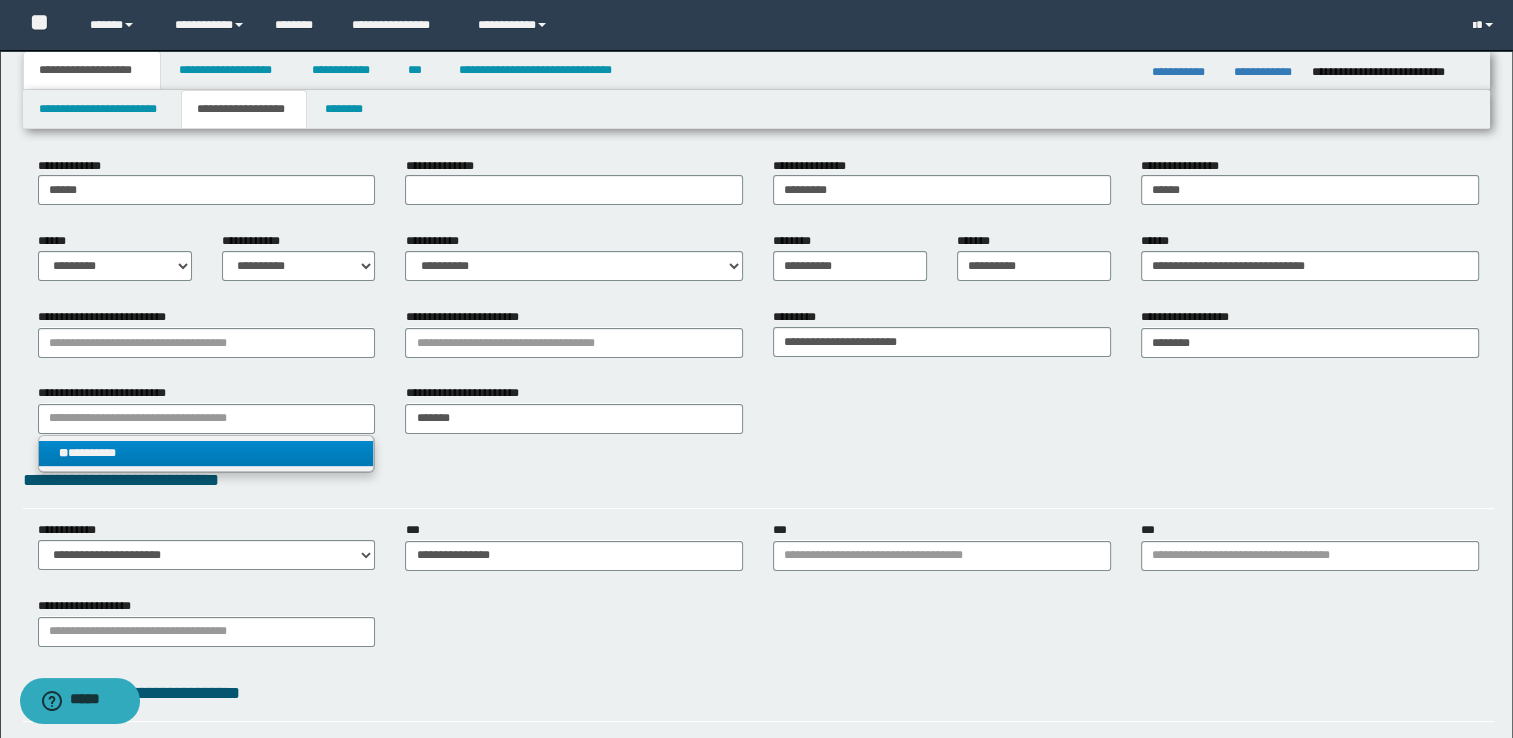 click on "** *********" at bounding box center (207, 453) 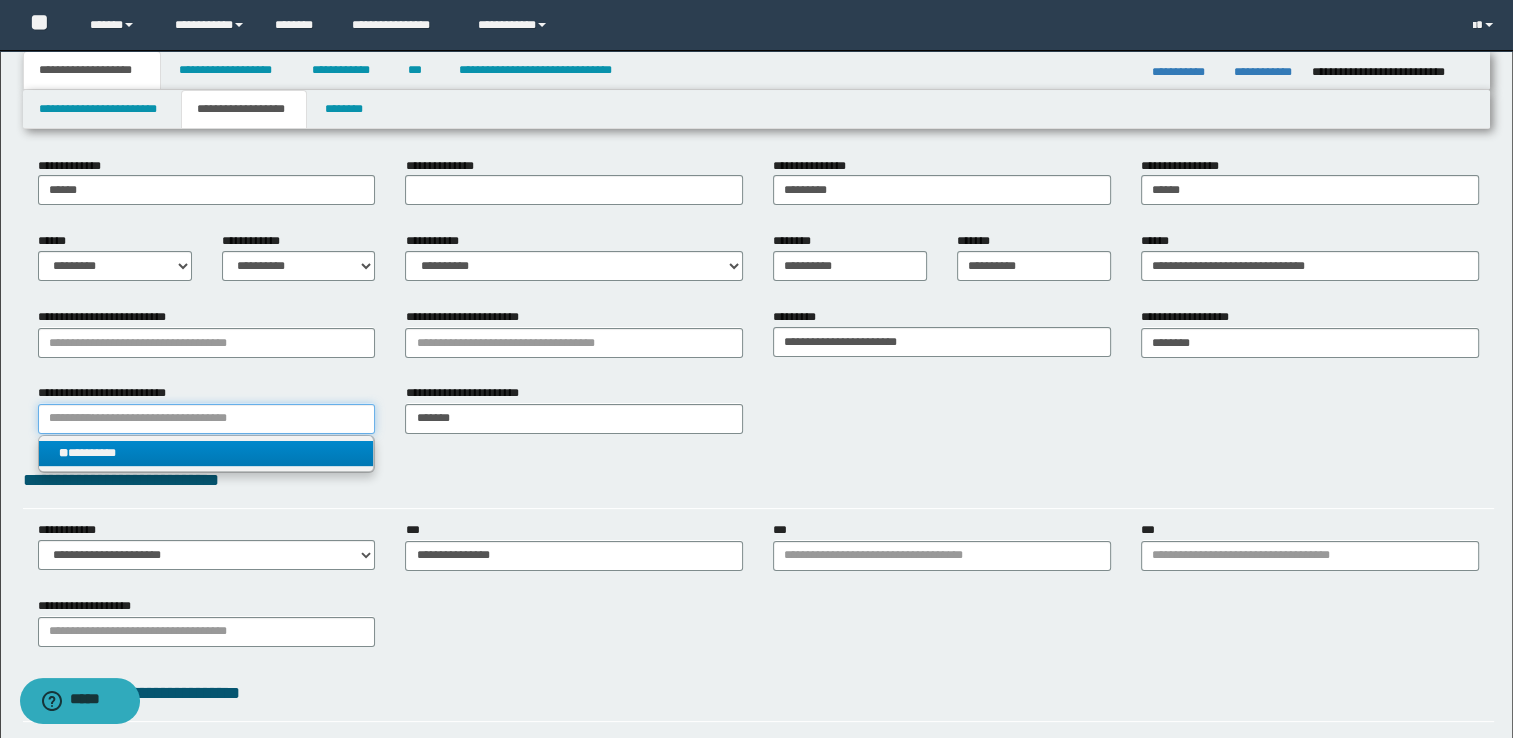 type 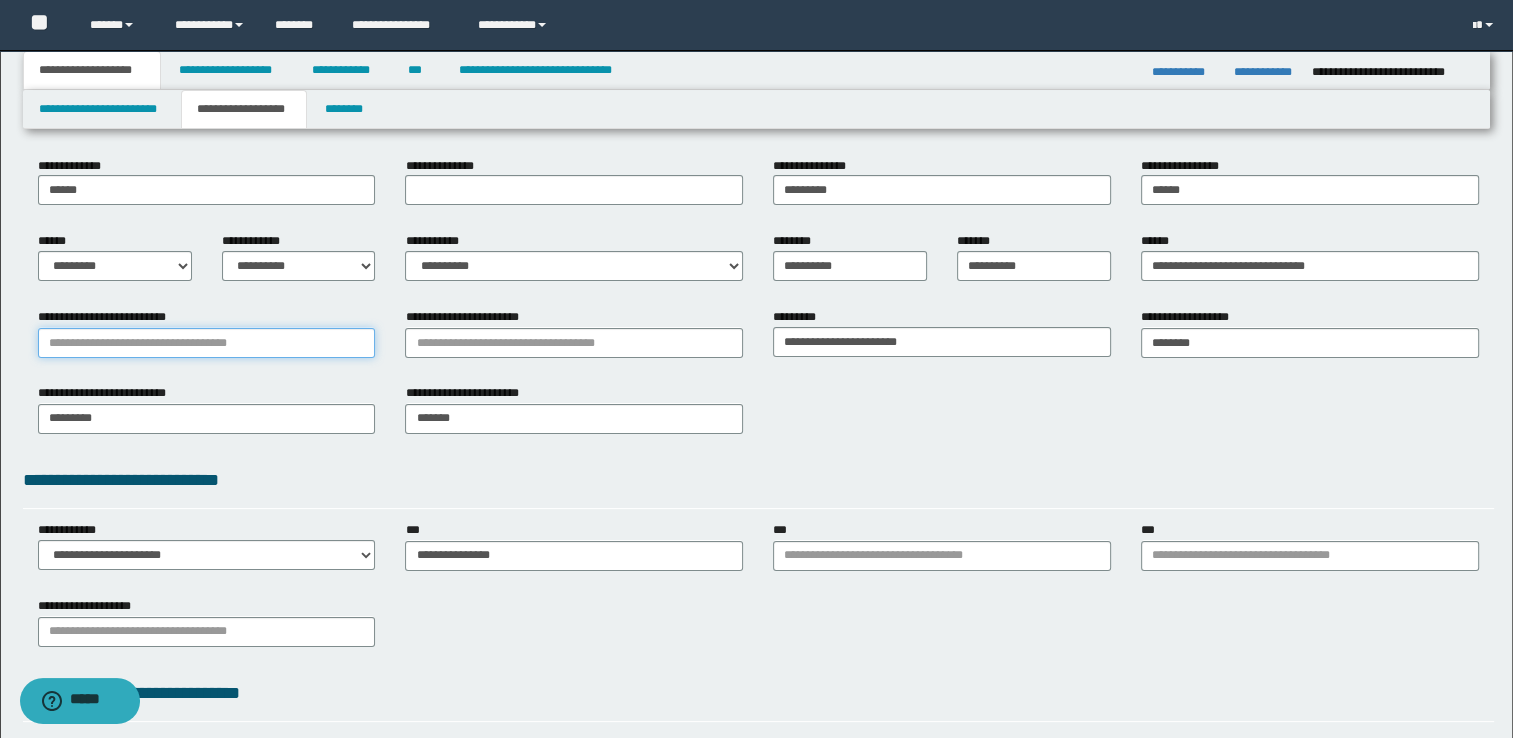 click on "**********" at bounding box center (207, 343) 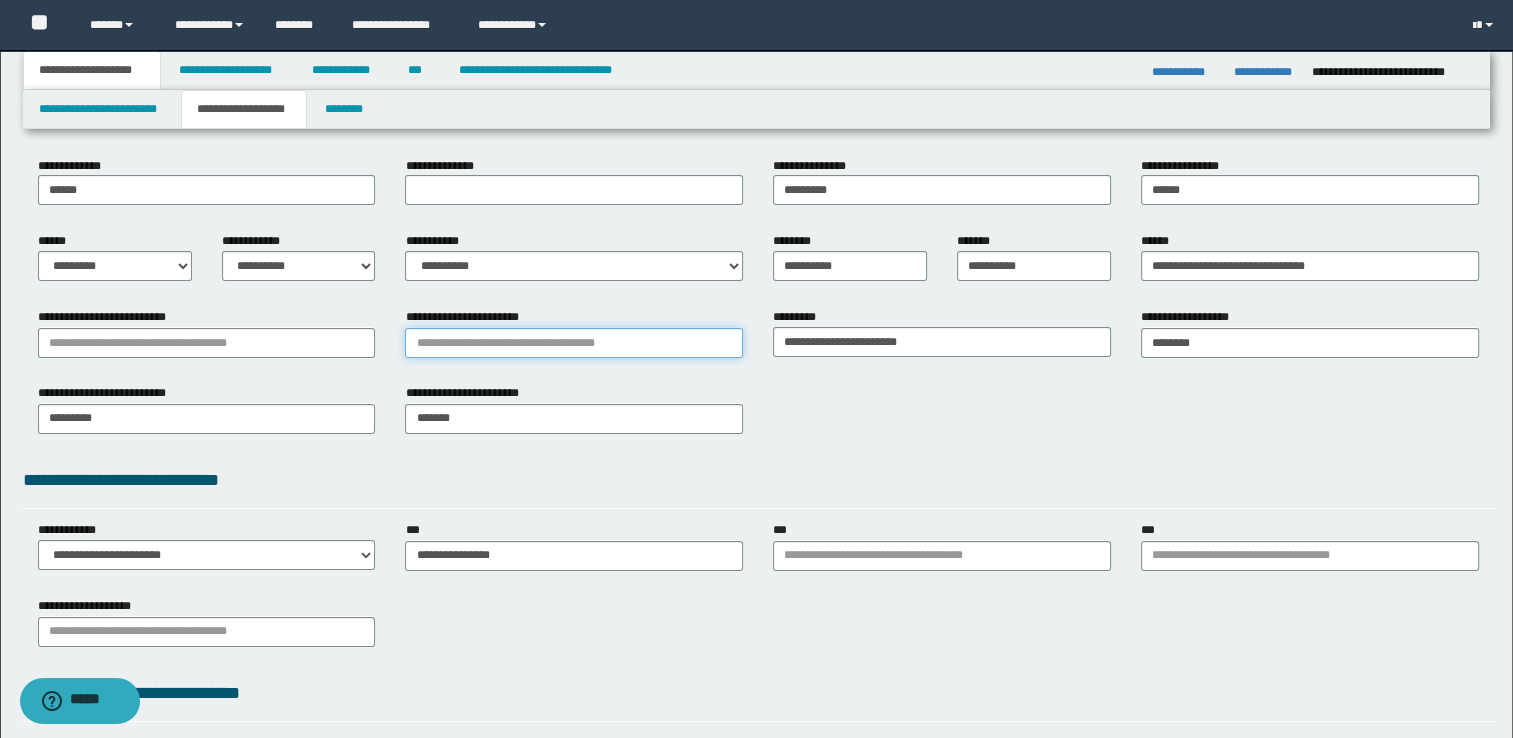 click on "**********" at bounding box center (574, 343) 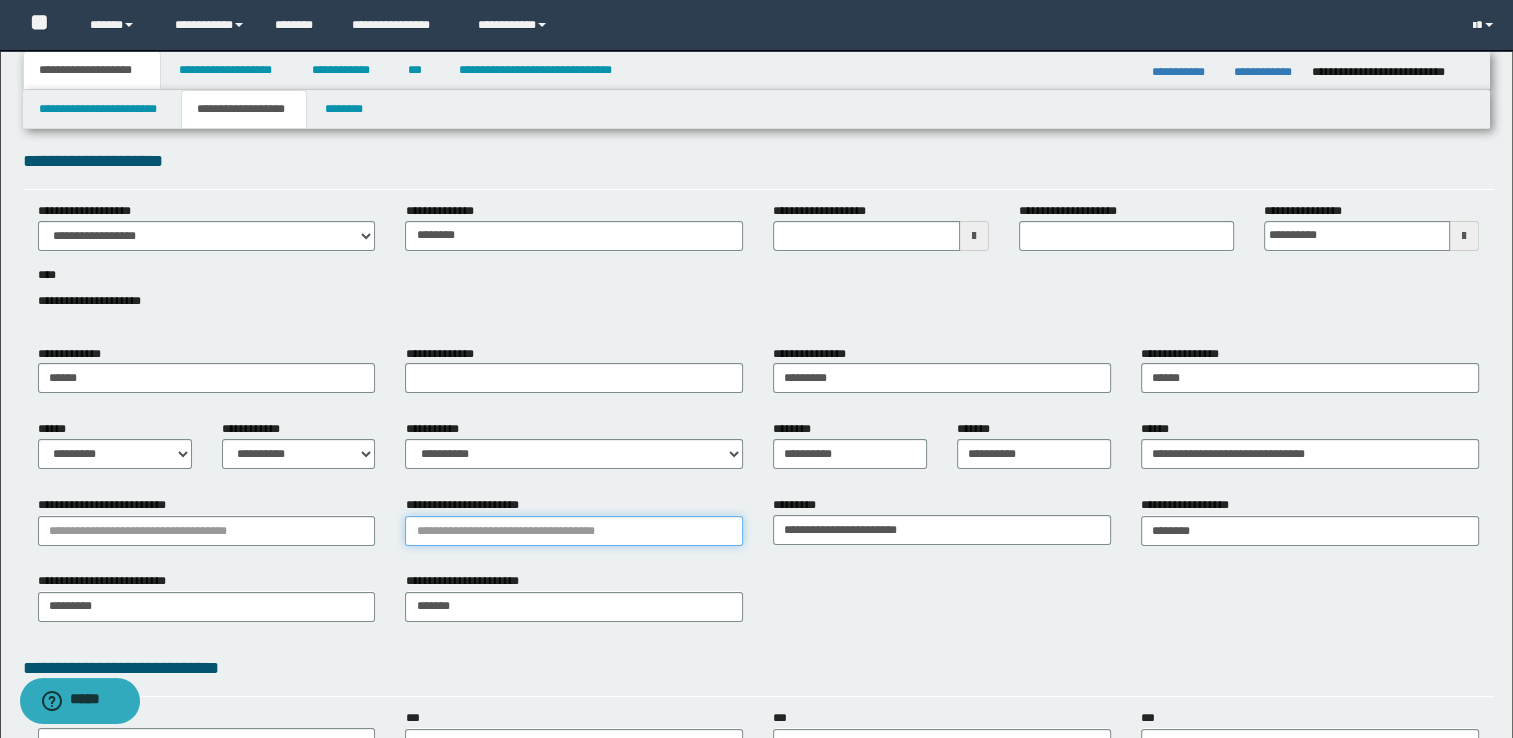 scroll, scrollTop: 0, scrollLeft: 0, axis: both 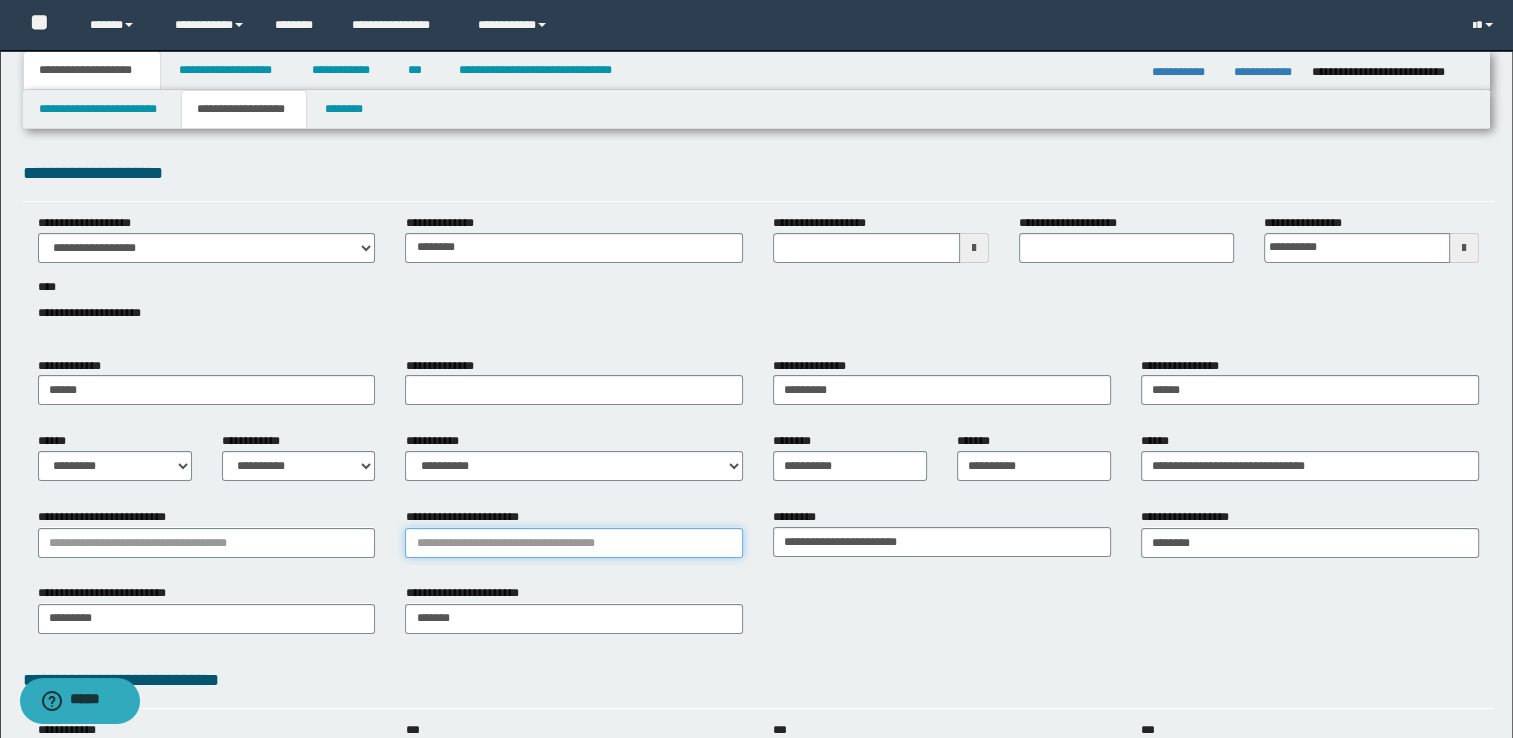 type 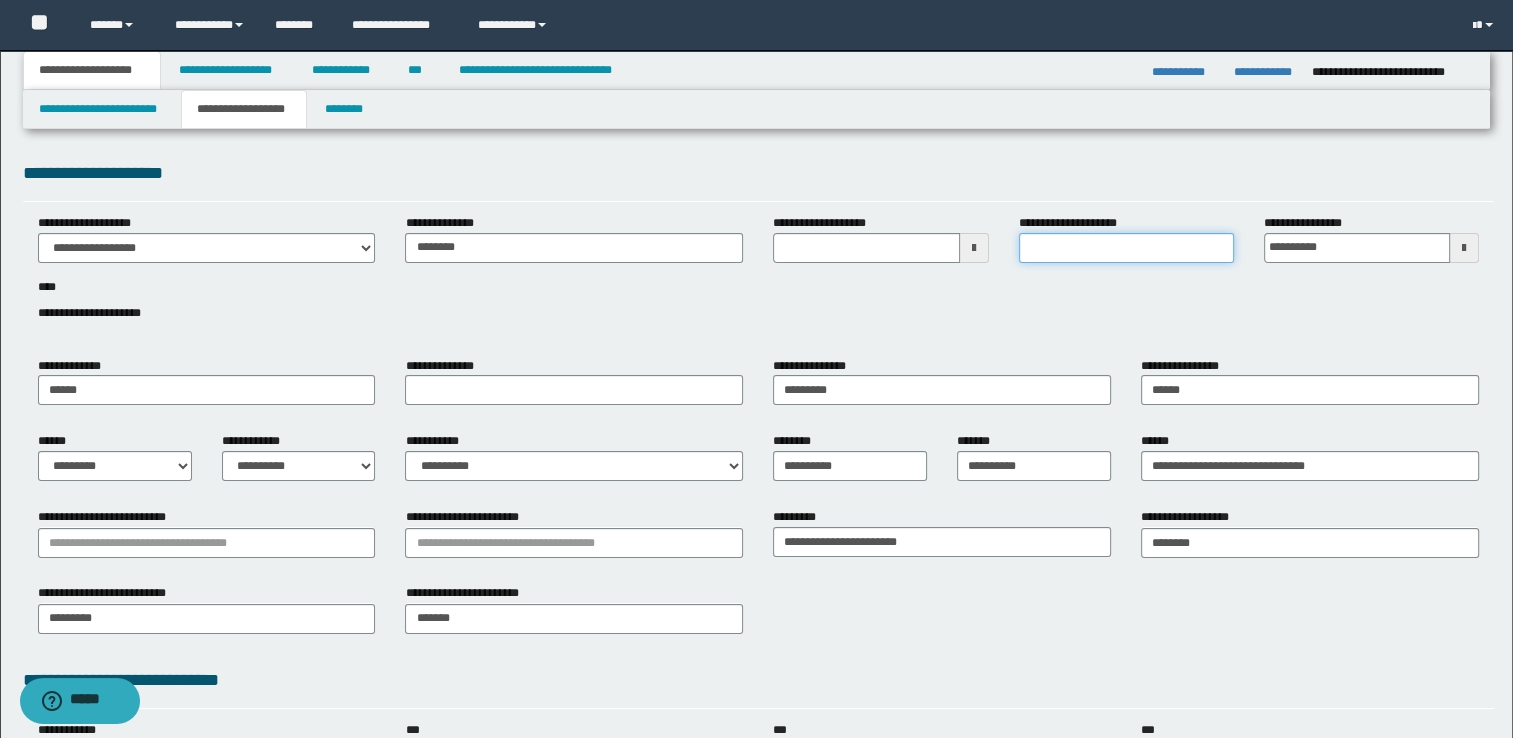 click on "**********" at bounding box center [1126, 248] 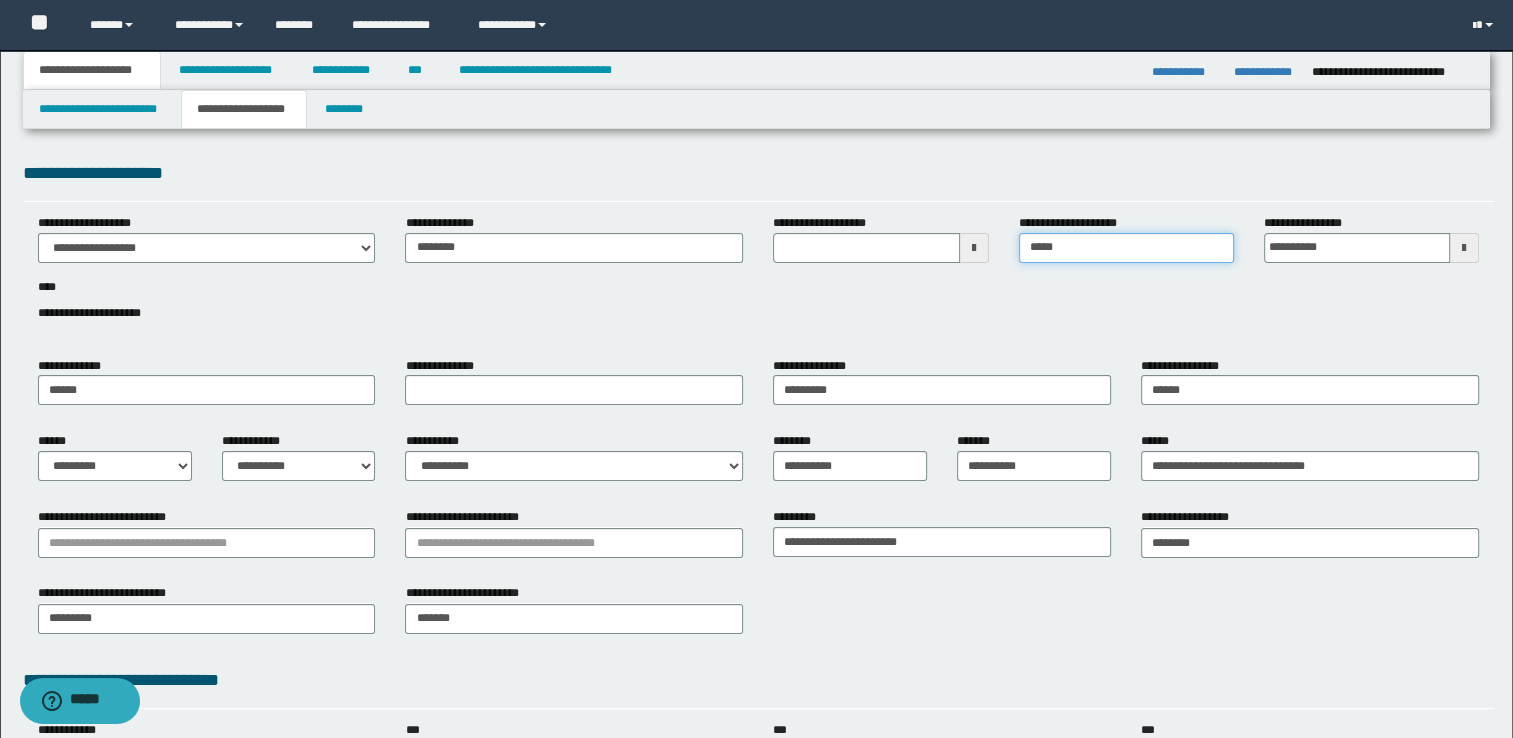 click on "*****" at bounding box center (1126, 248) 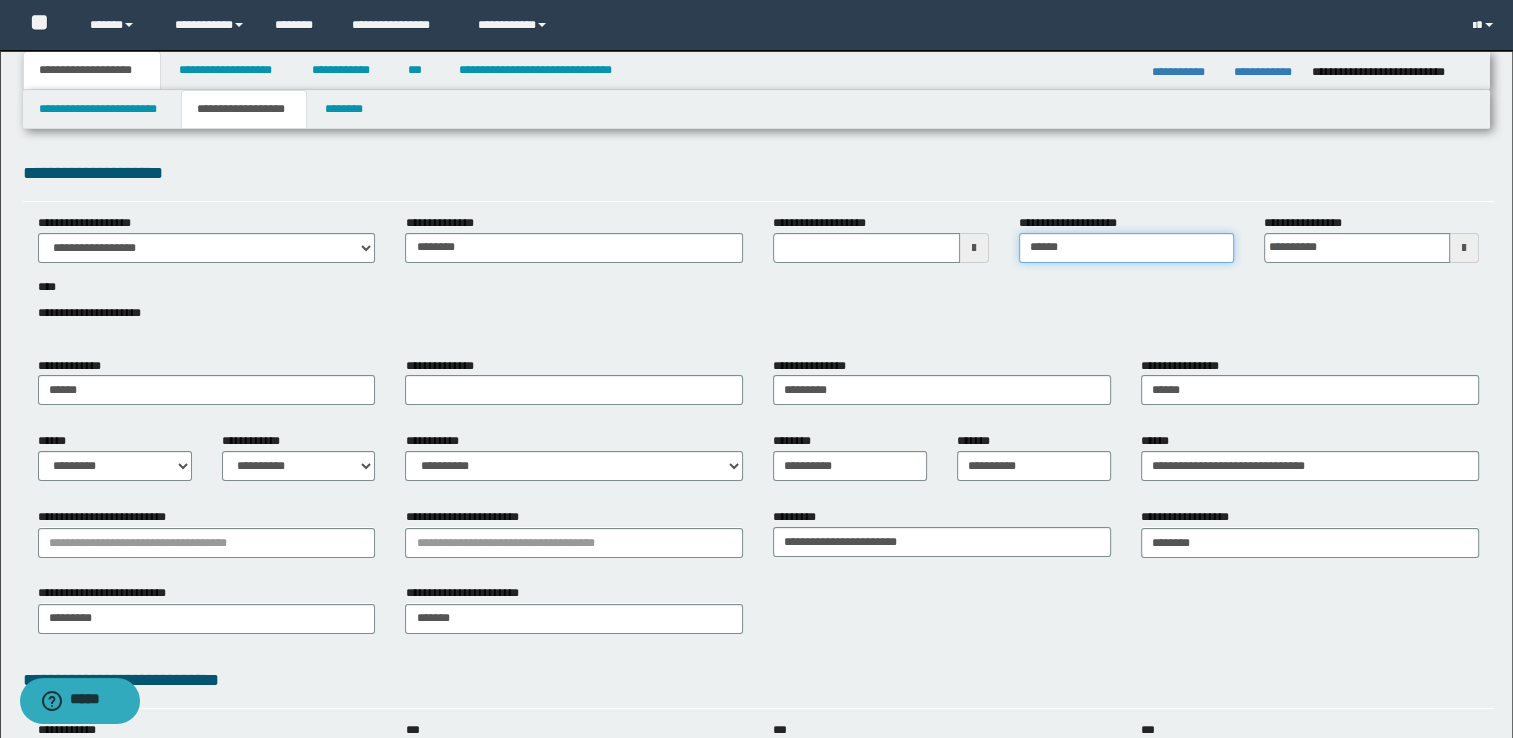 type on "*******" 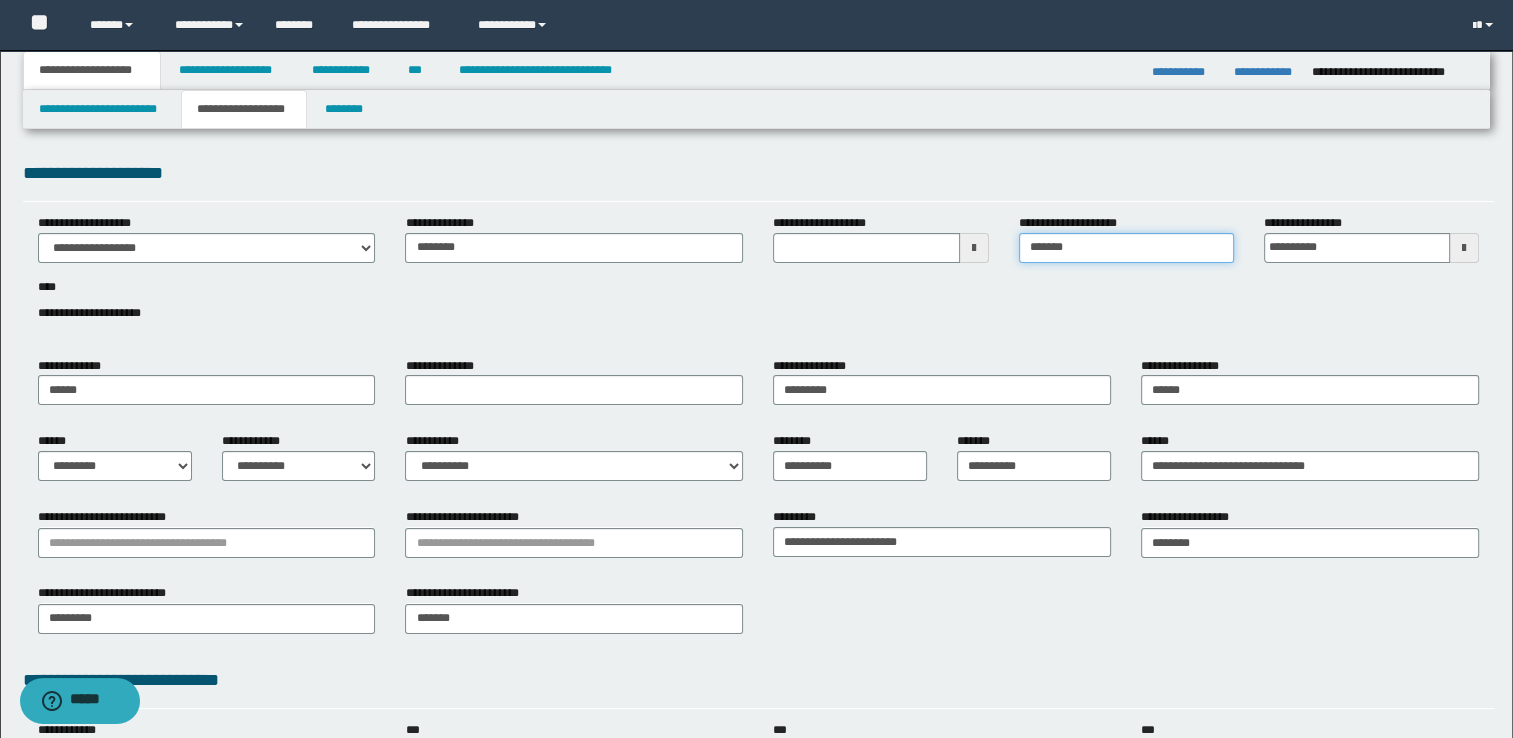 type 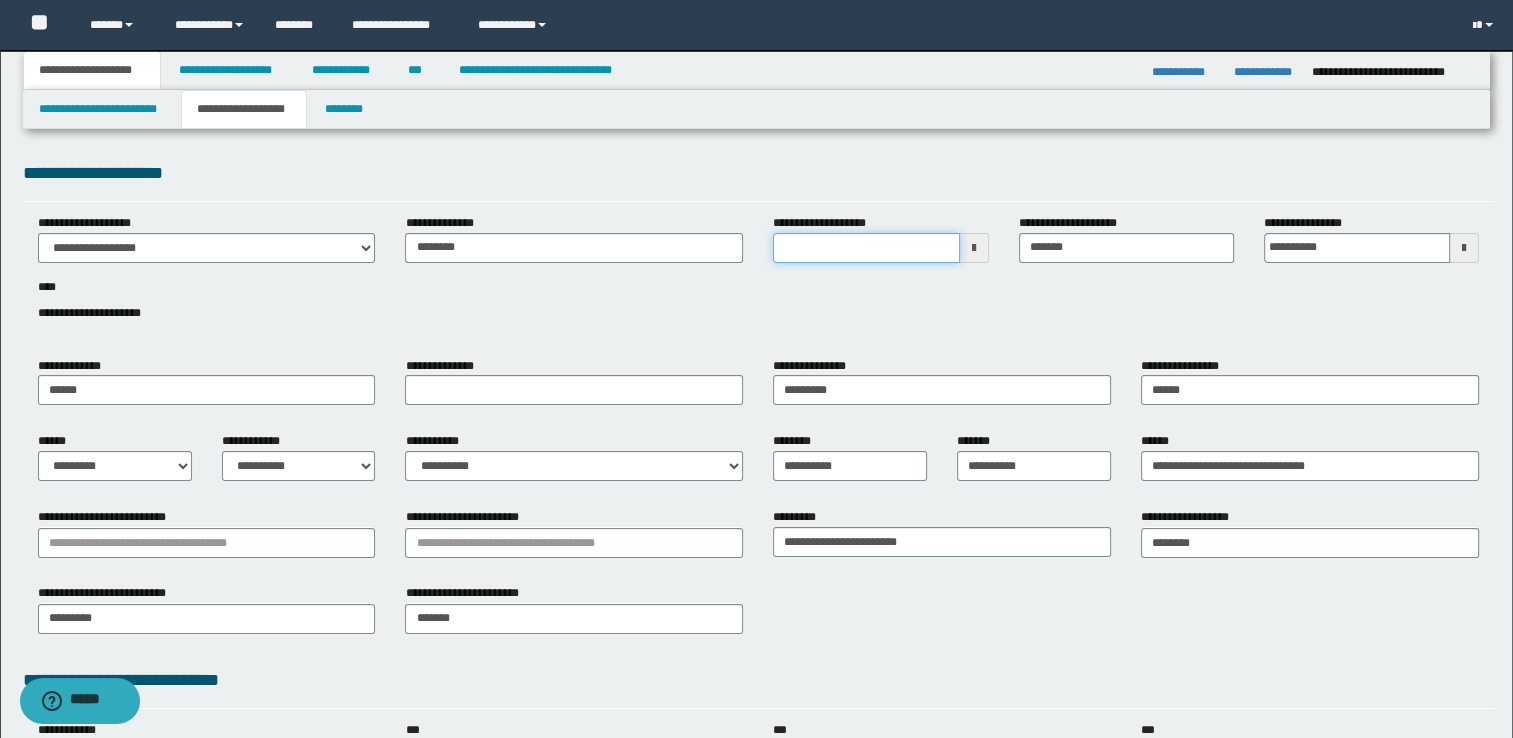 click on "**********" at bounding box center [866, 248] 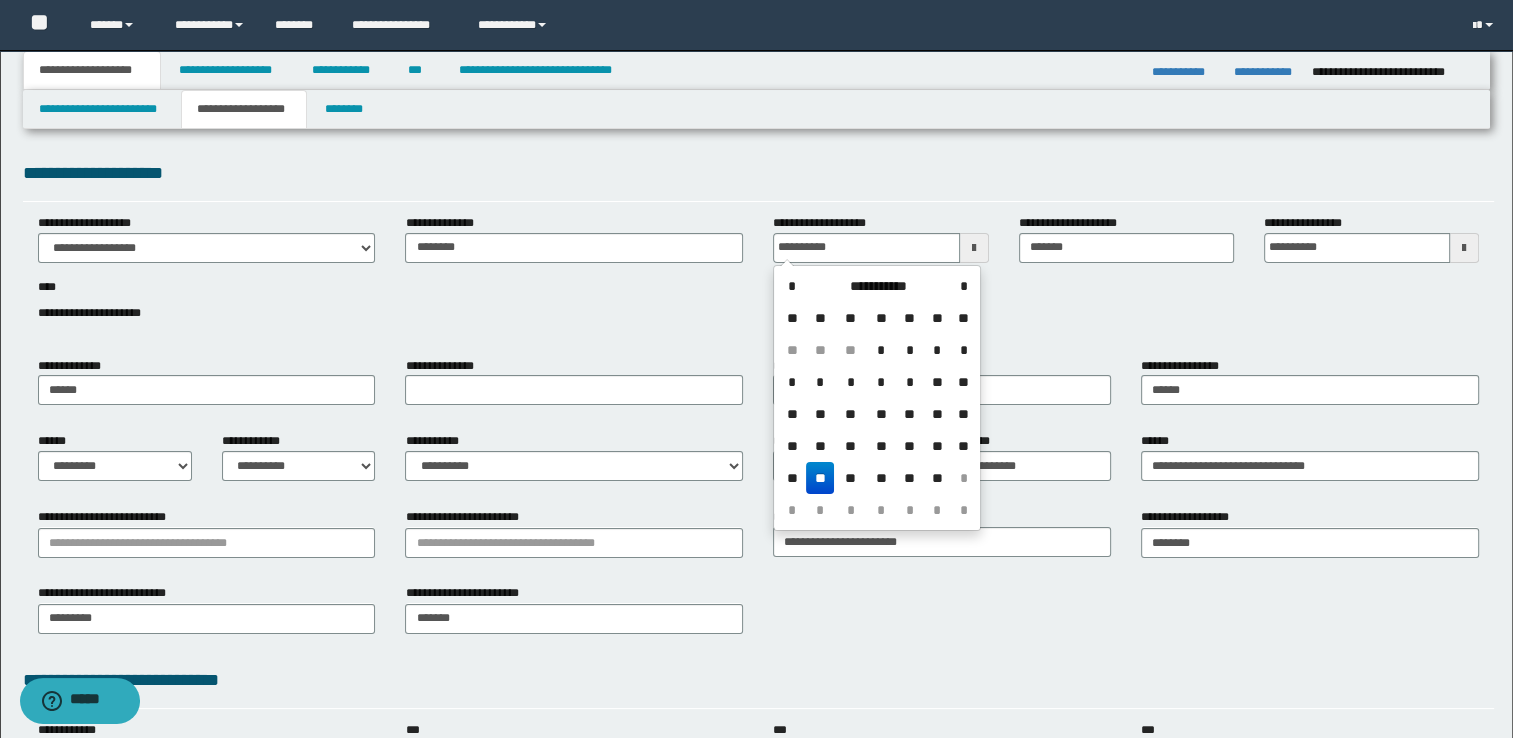 click on "**" at bounding box center [820, 478] 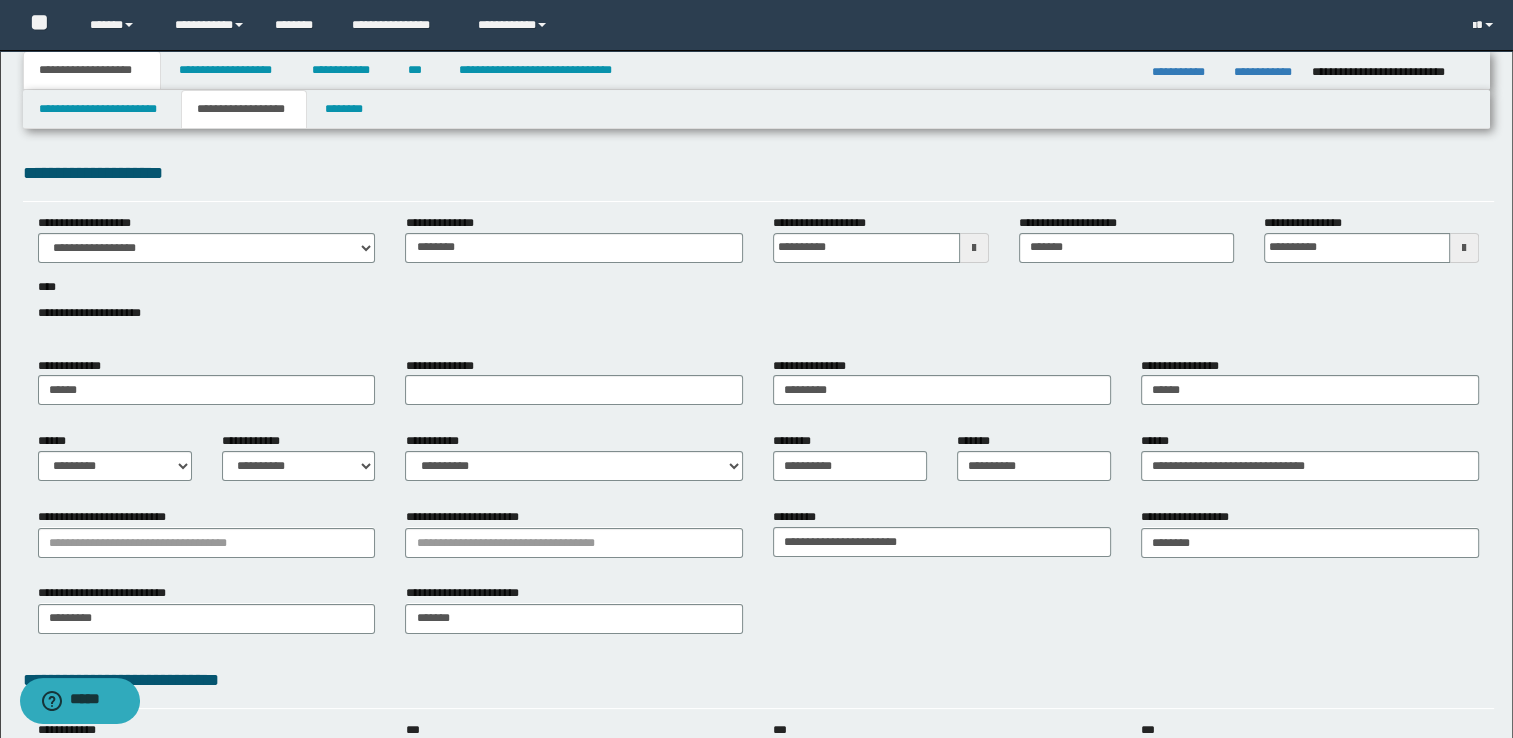 click on "**********" at bounding box center (759, 279) 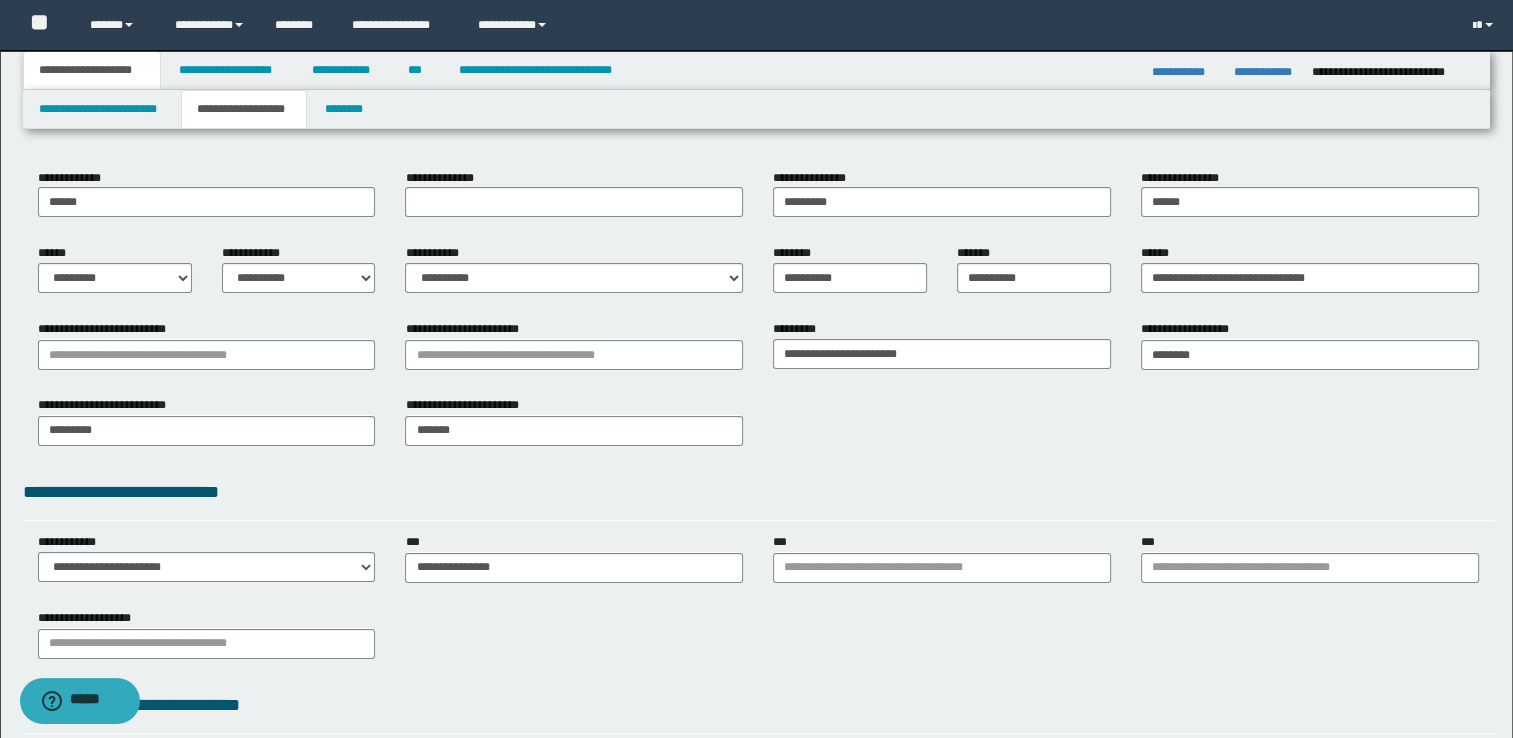 scroll, scrollTop: 168, scrollLeft: 0, axis: vertical 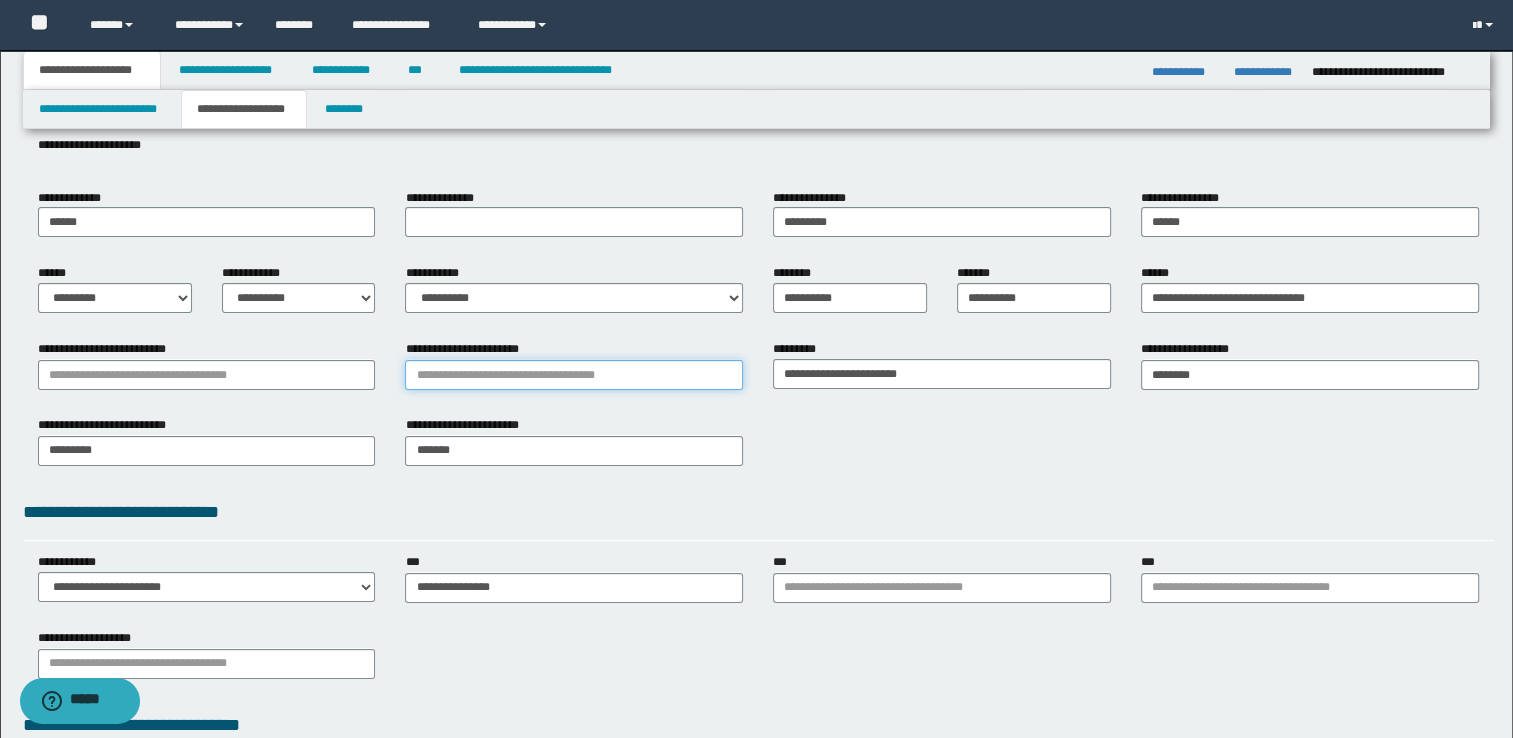 click on "**********" at bounding box center (574, 375) 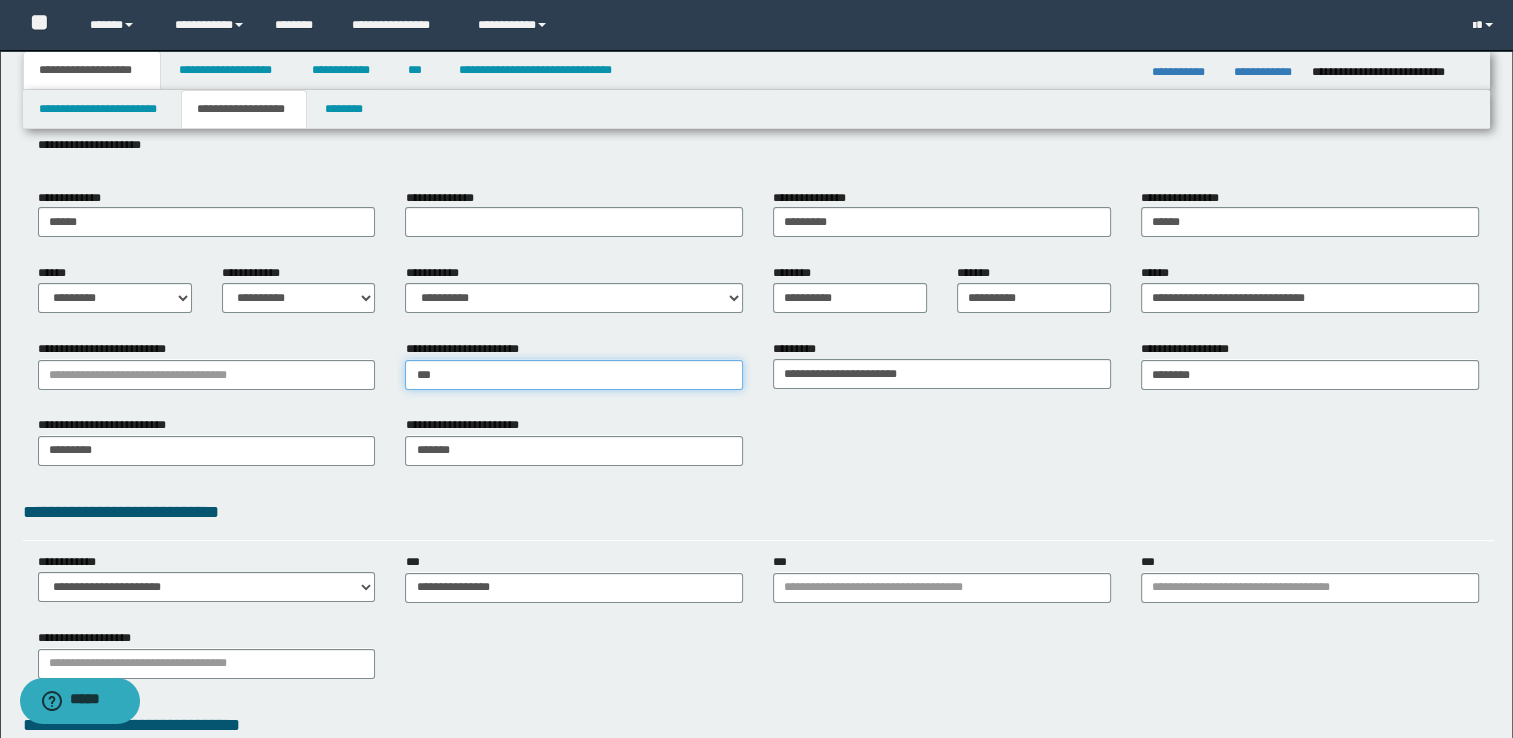 type on "****" 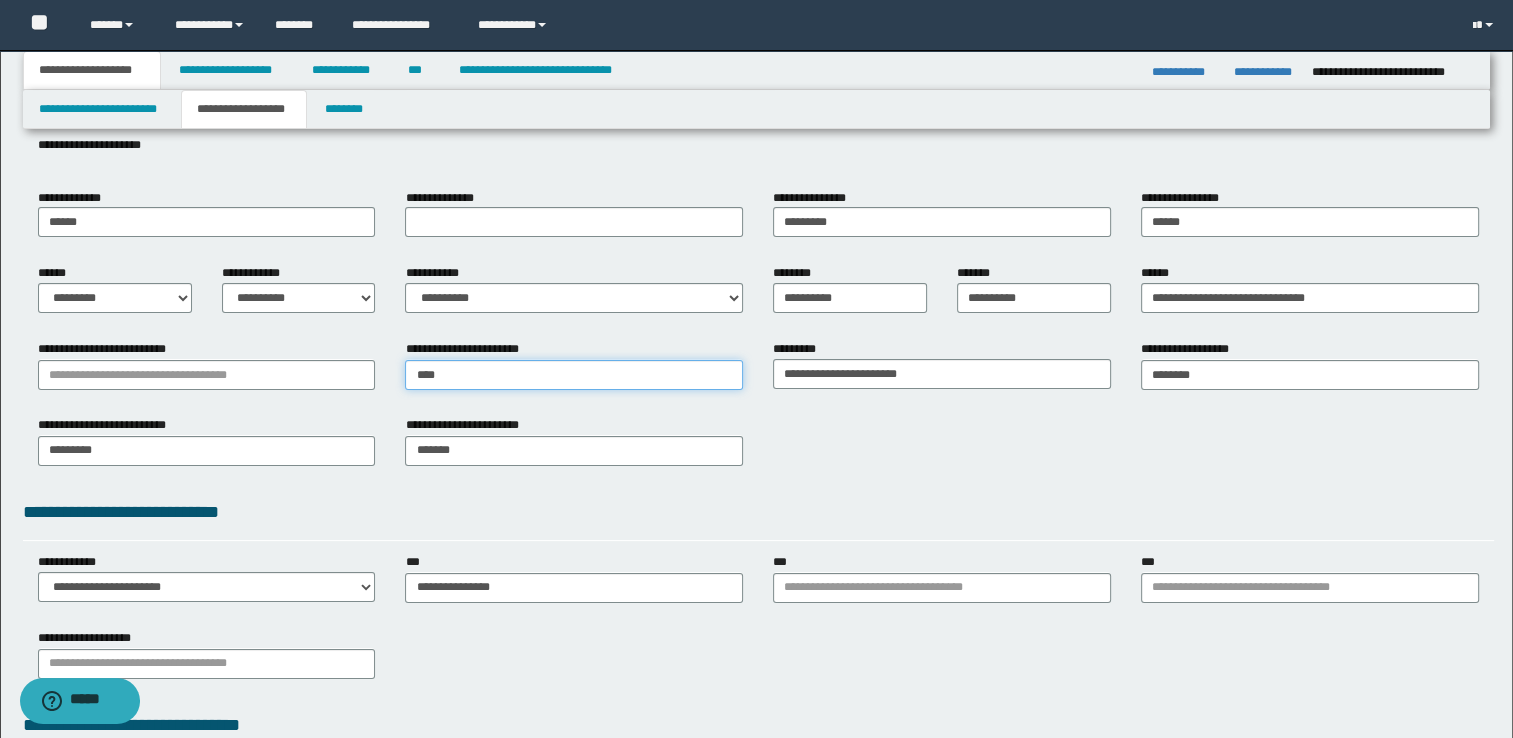 type on "****" 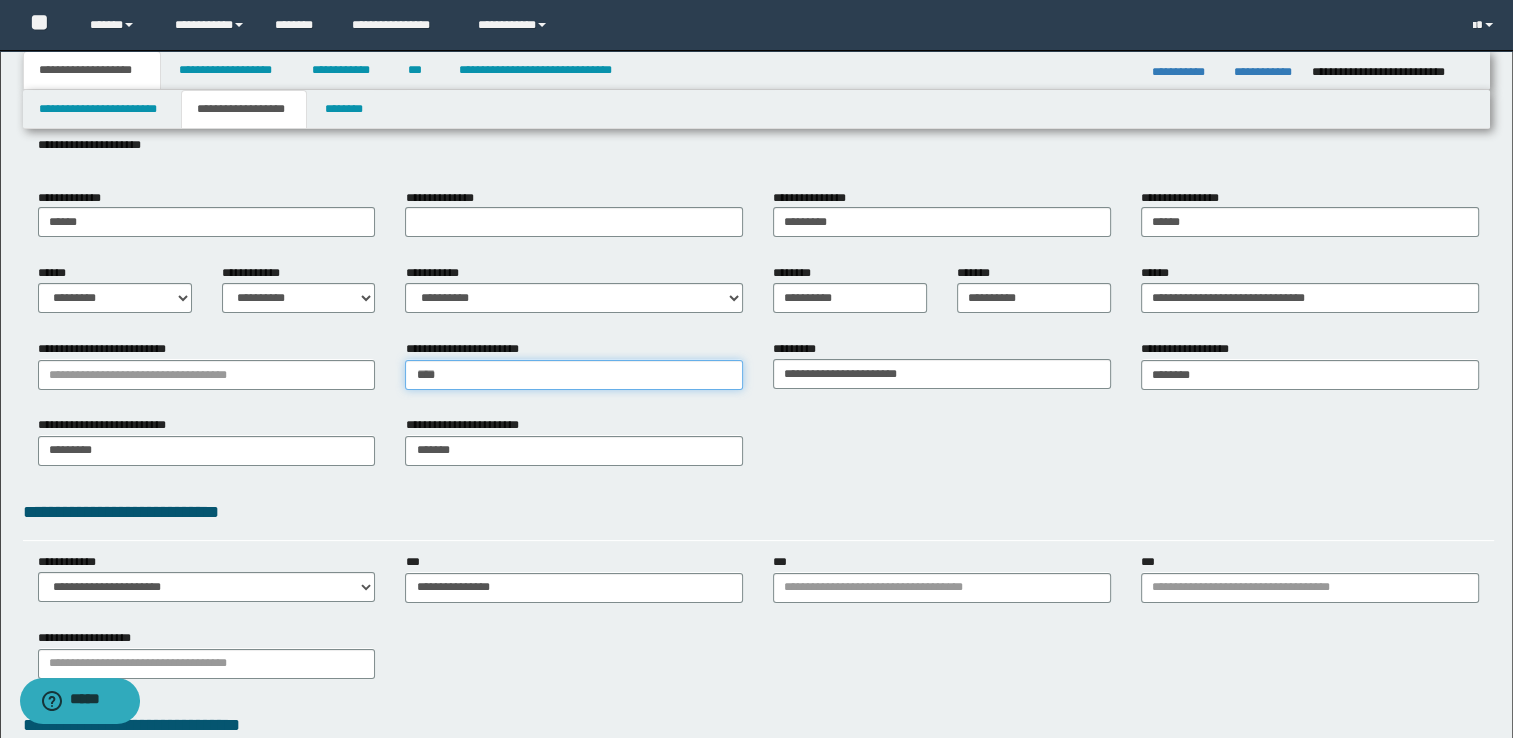 click on "****" at bounding box center [574, 375] 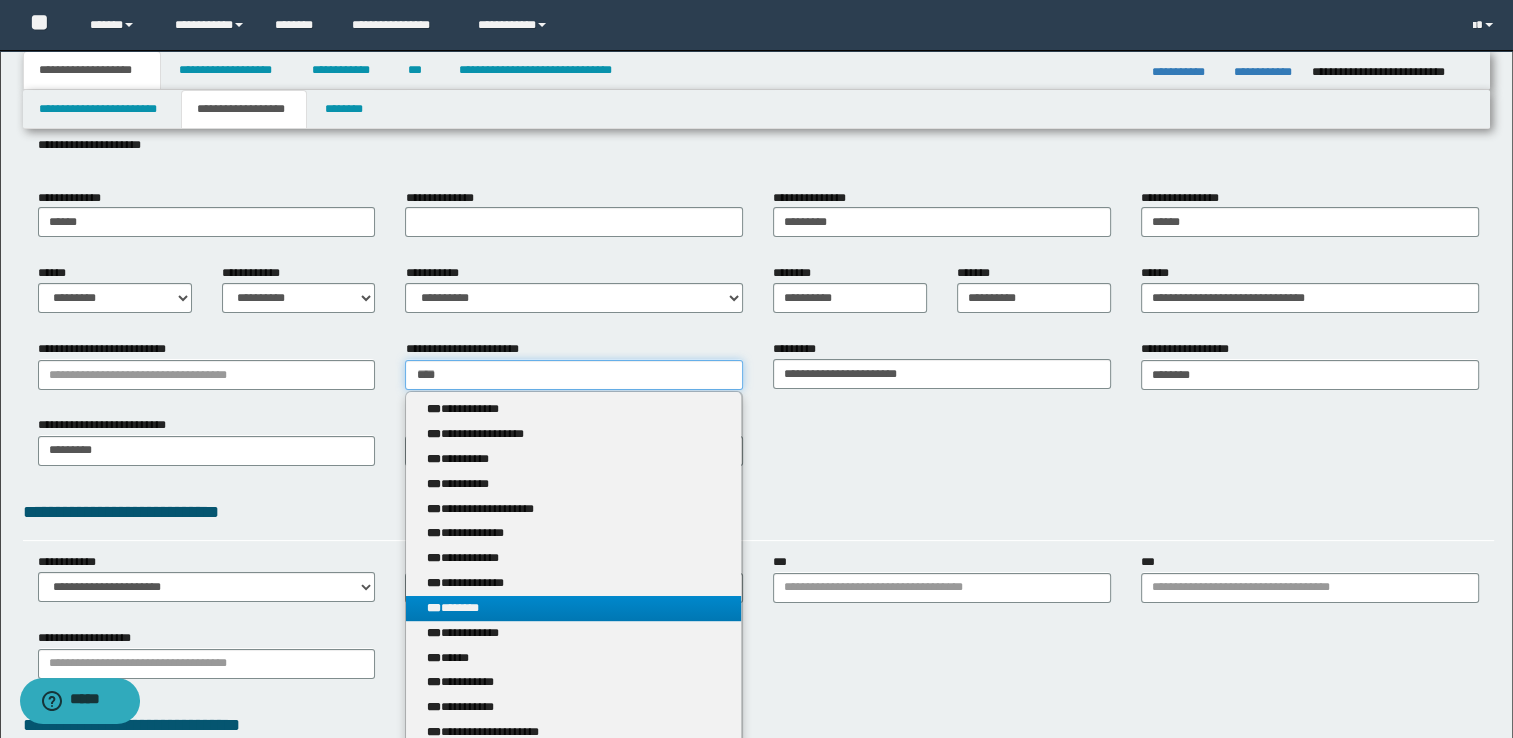 click on "****" at bounding box center [574, 375] 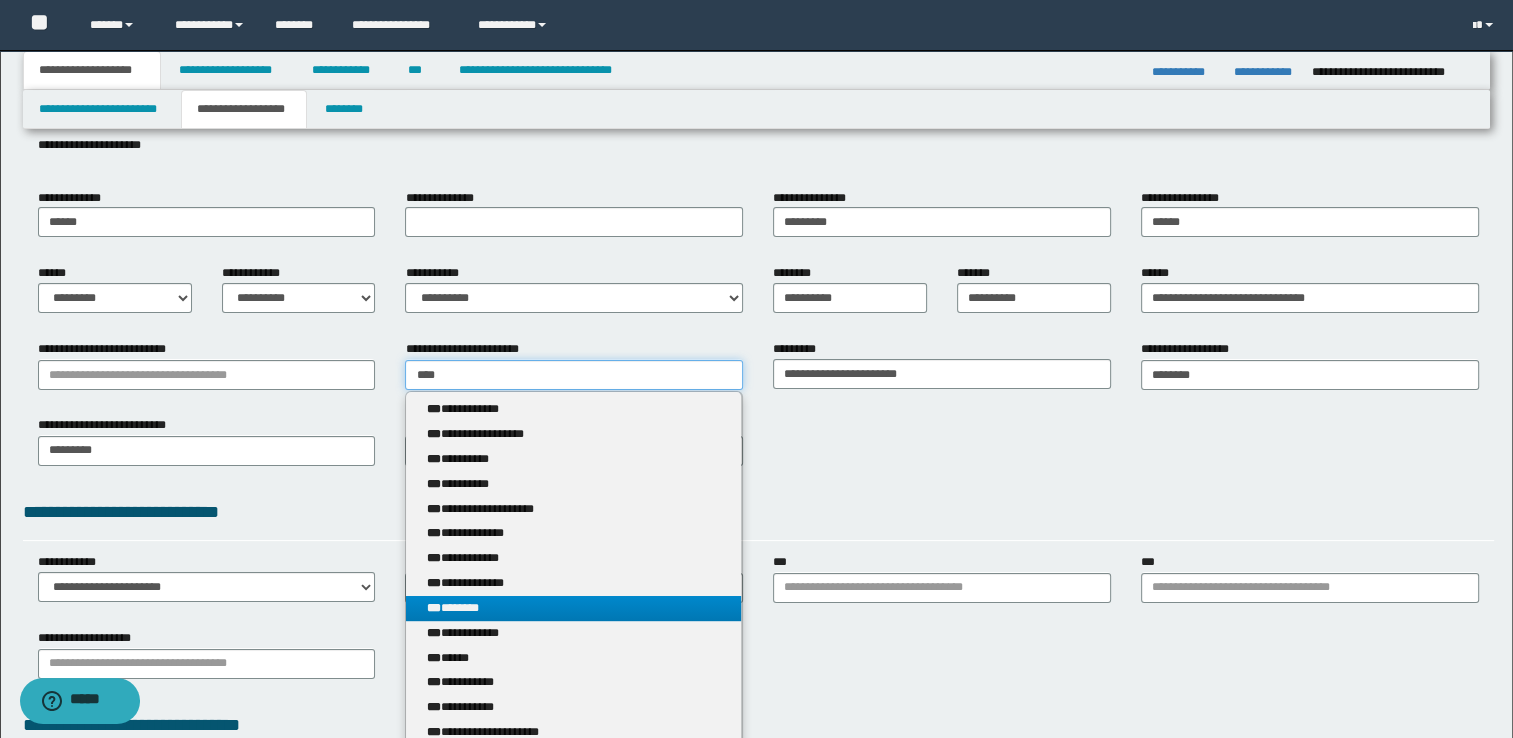 type on "*****" 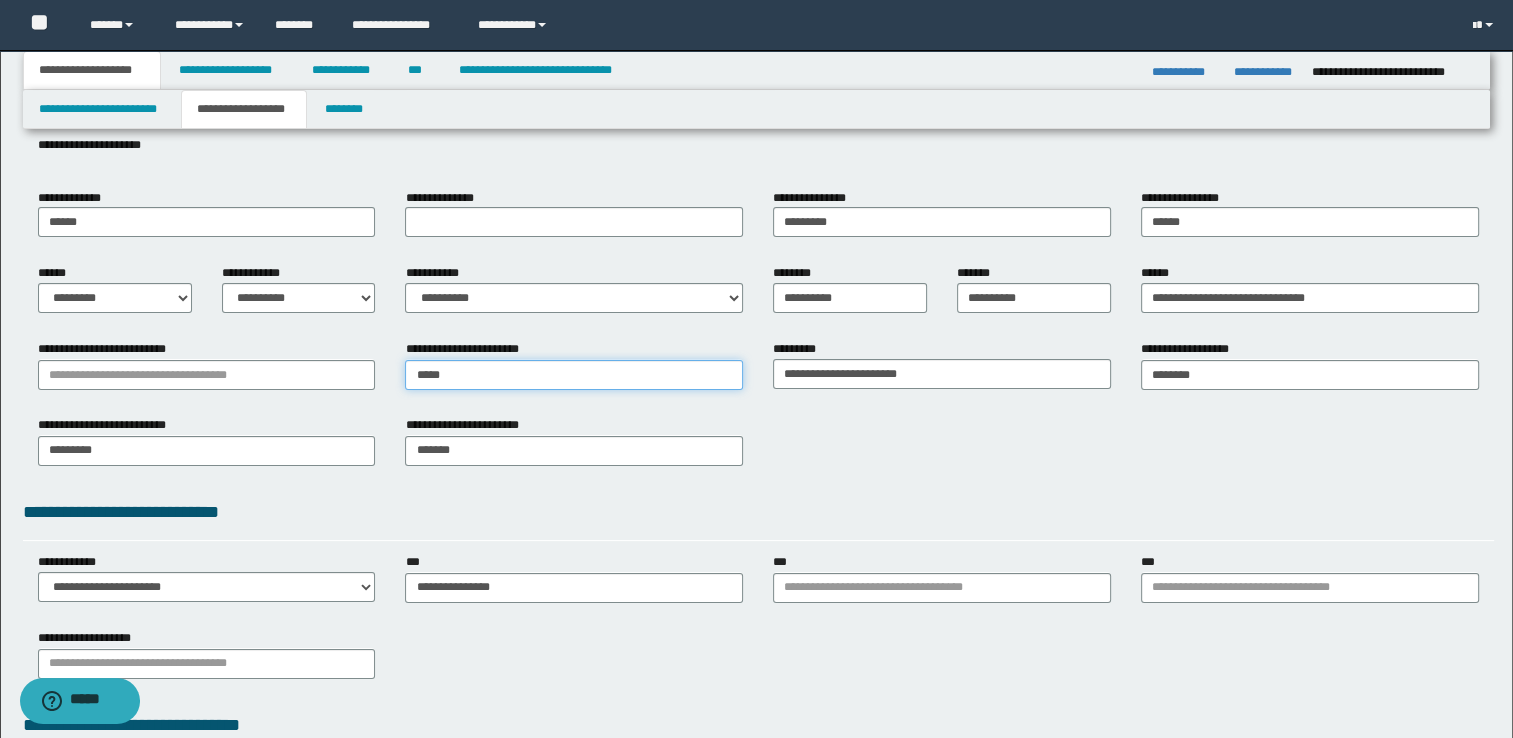 type on "*****" 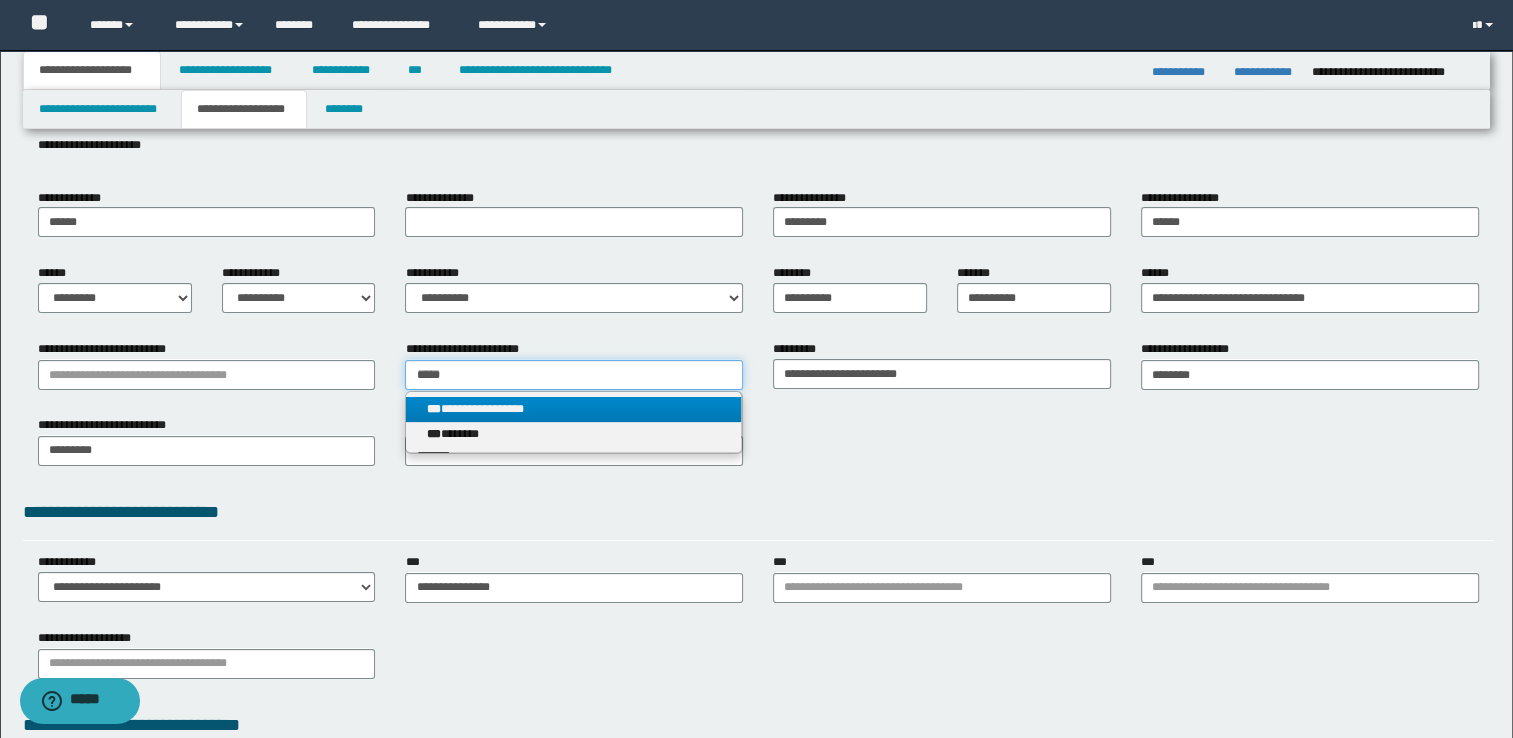 type on "*****" 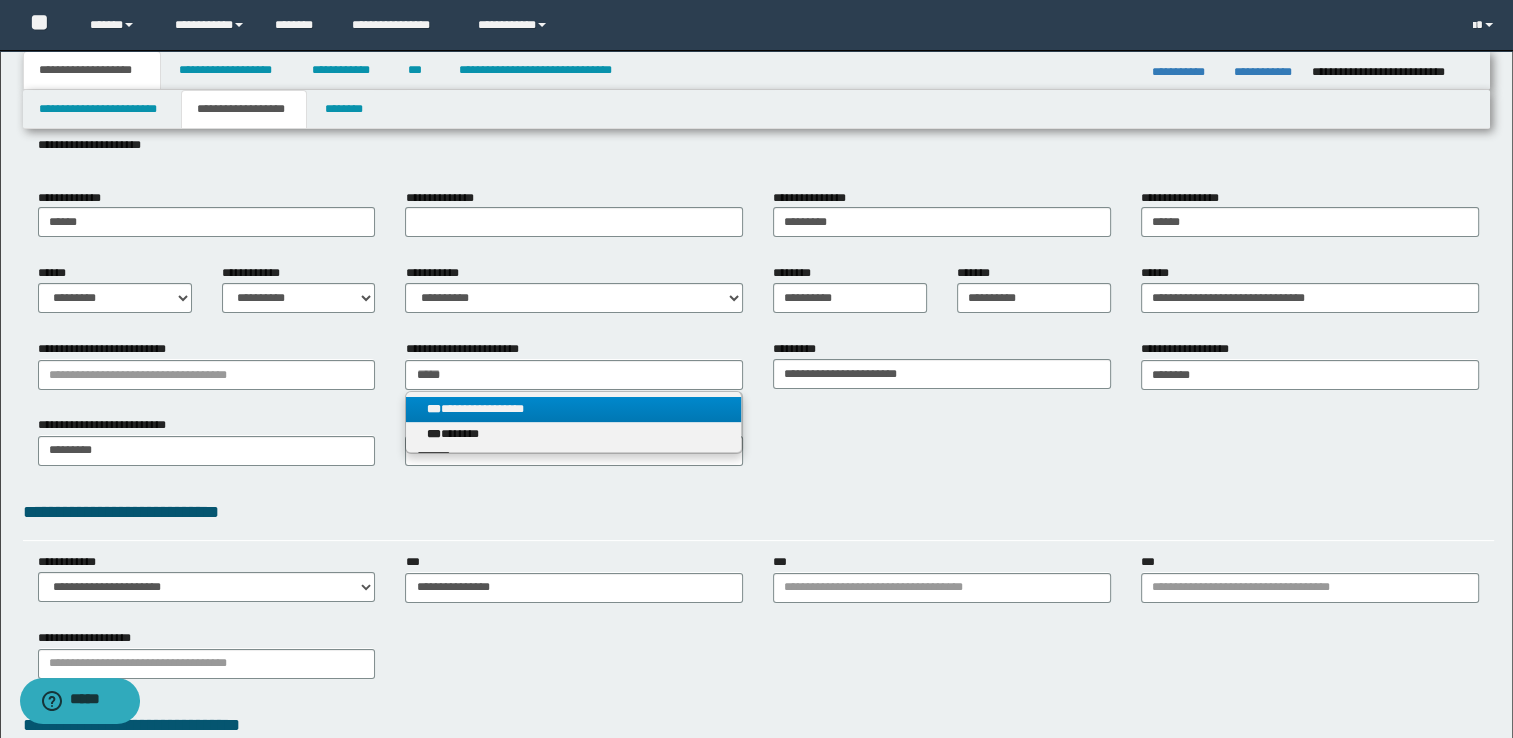 type 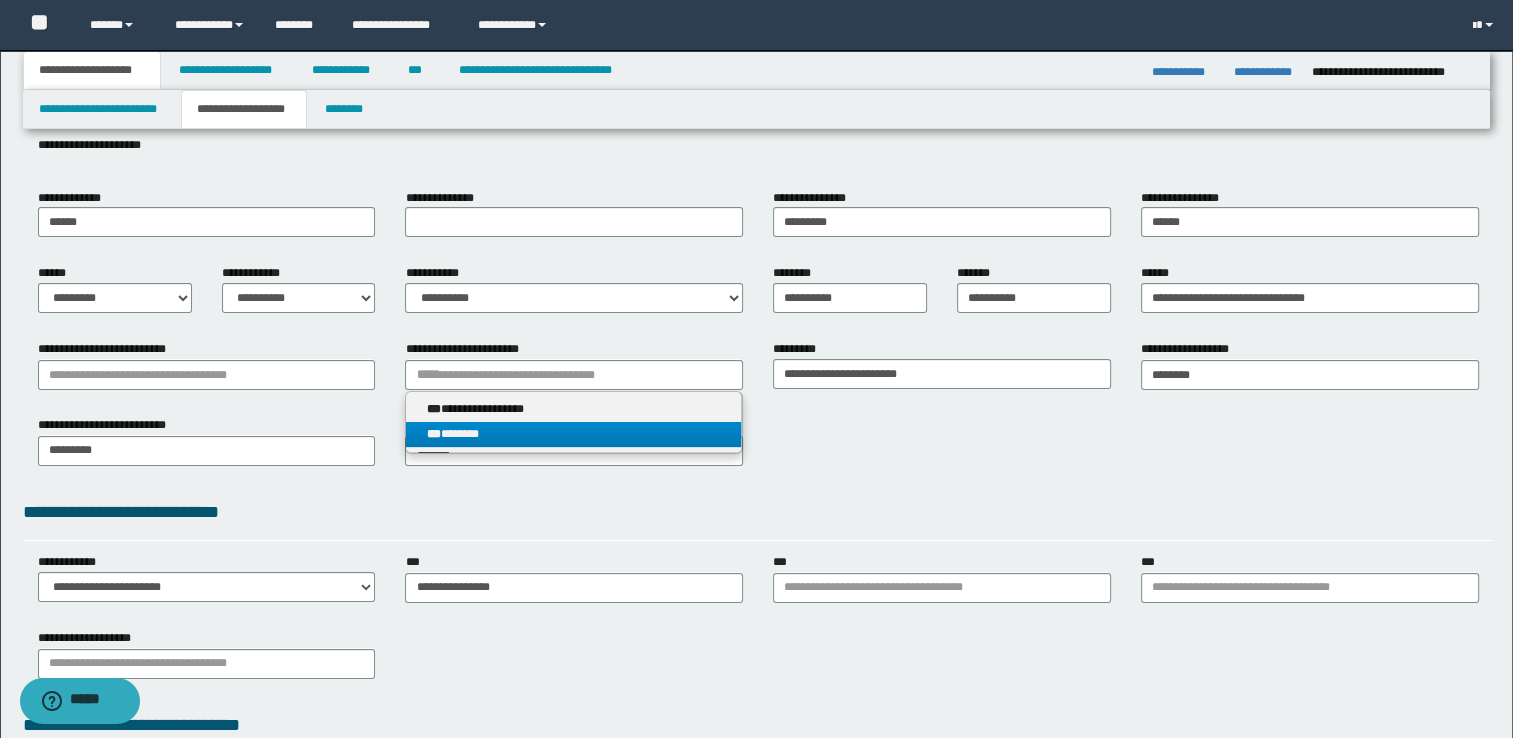 click on "***" at bounding box center [433, 434] 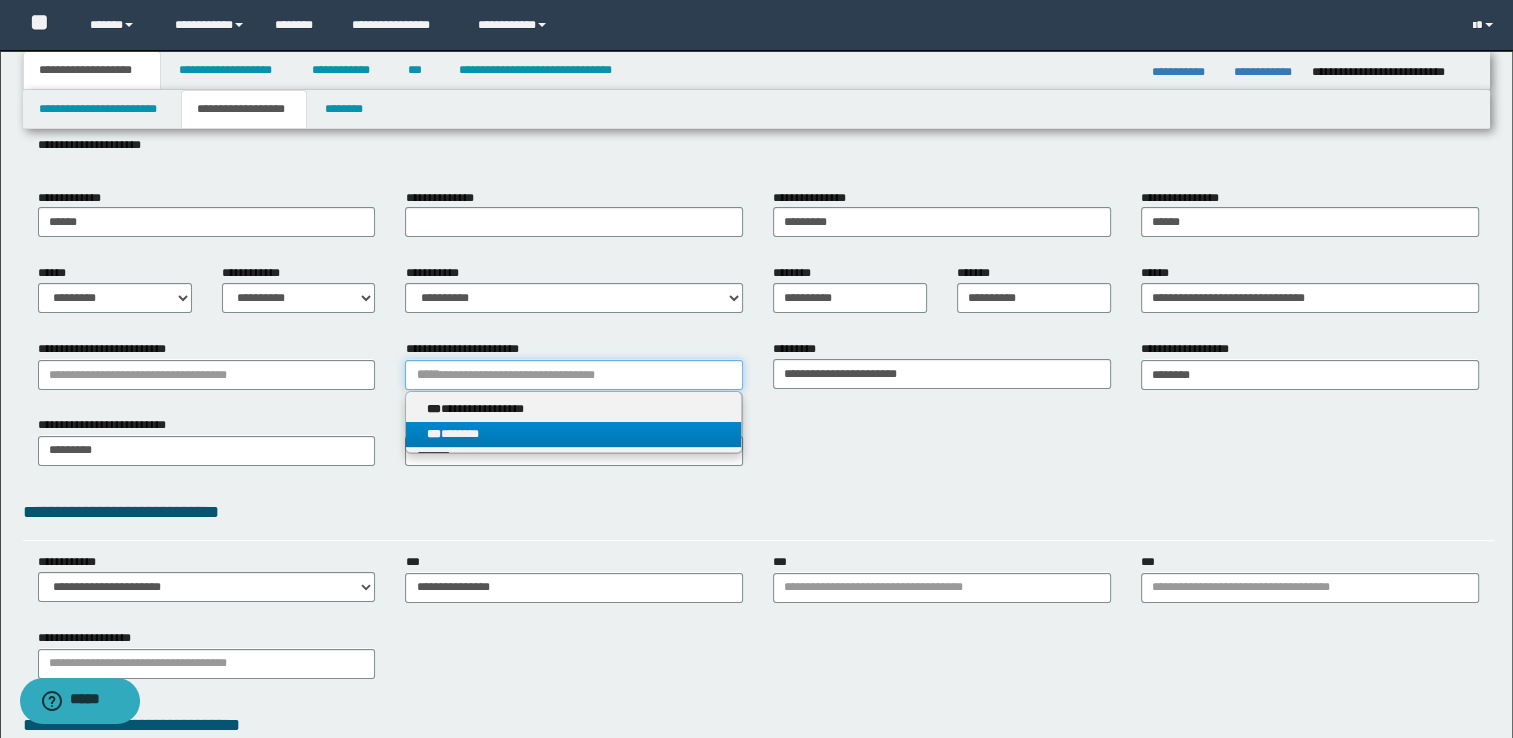 type 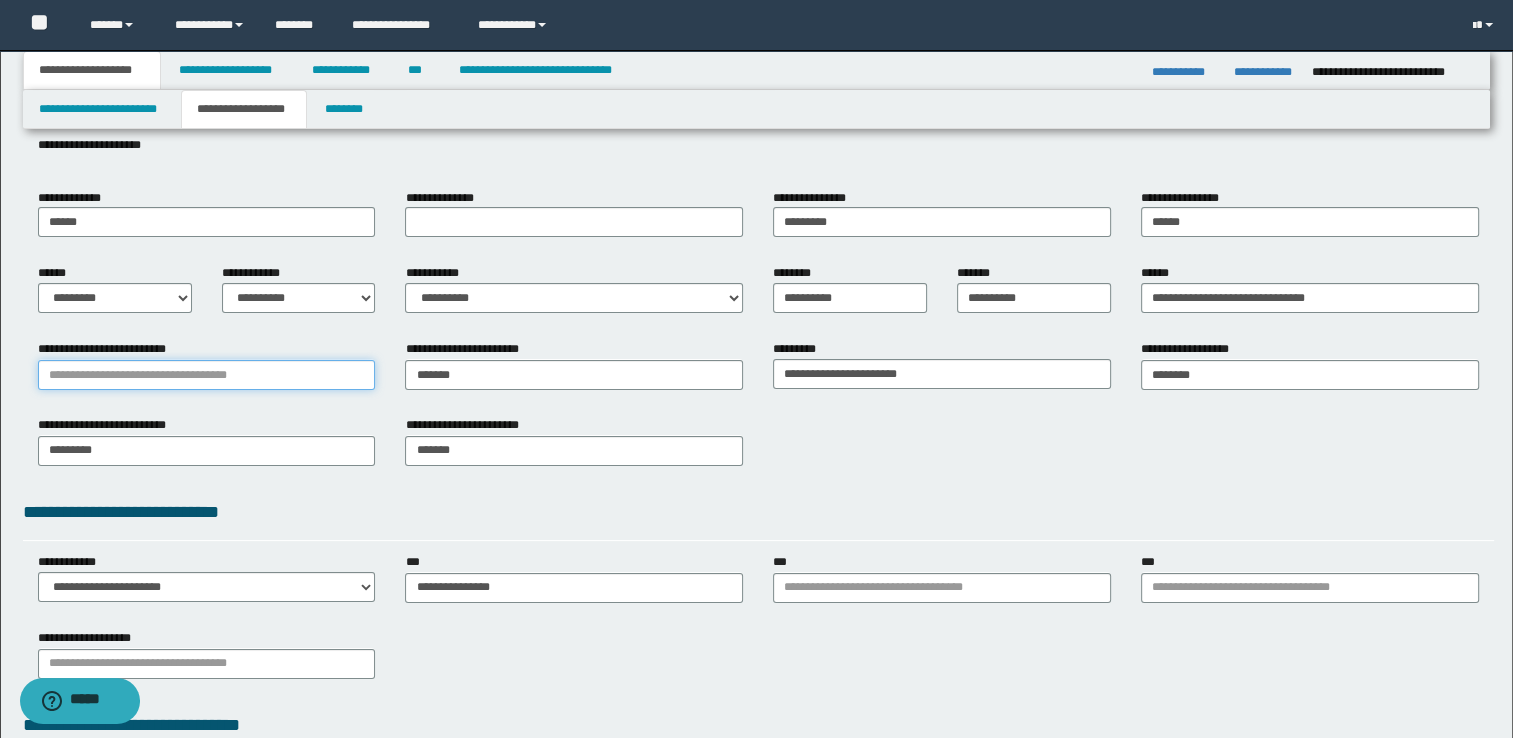click on "**********" at bounding box center [207, 375] 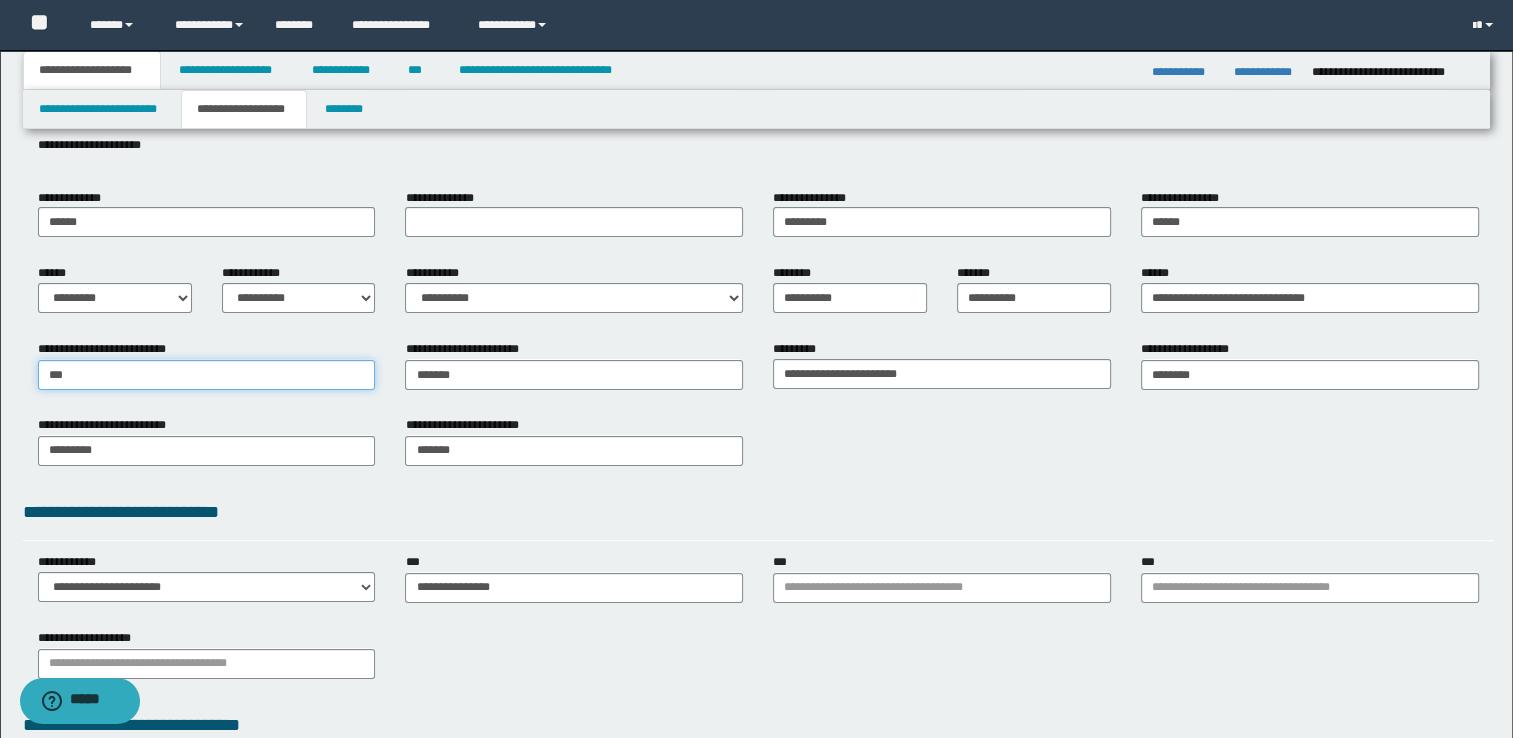 type on "****" 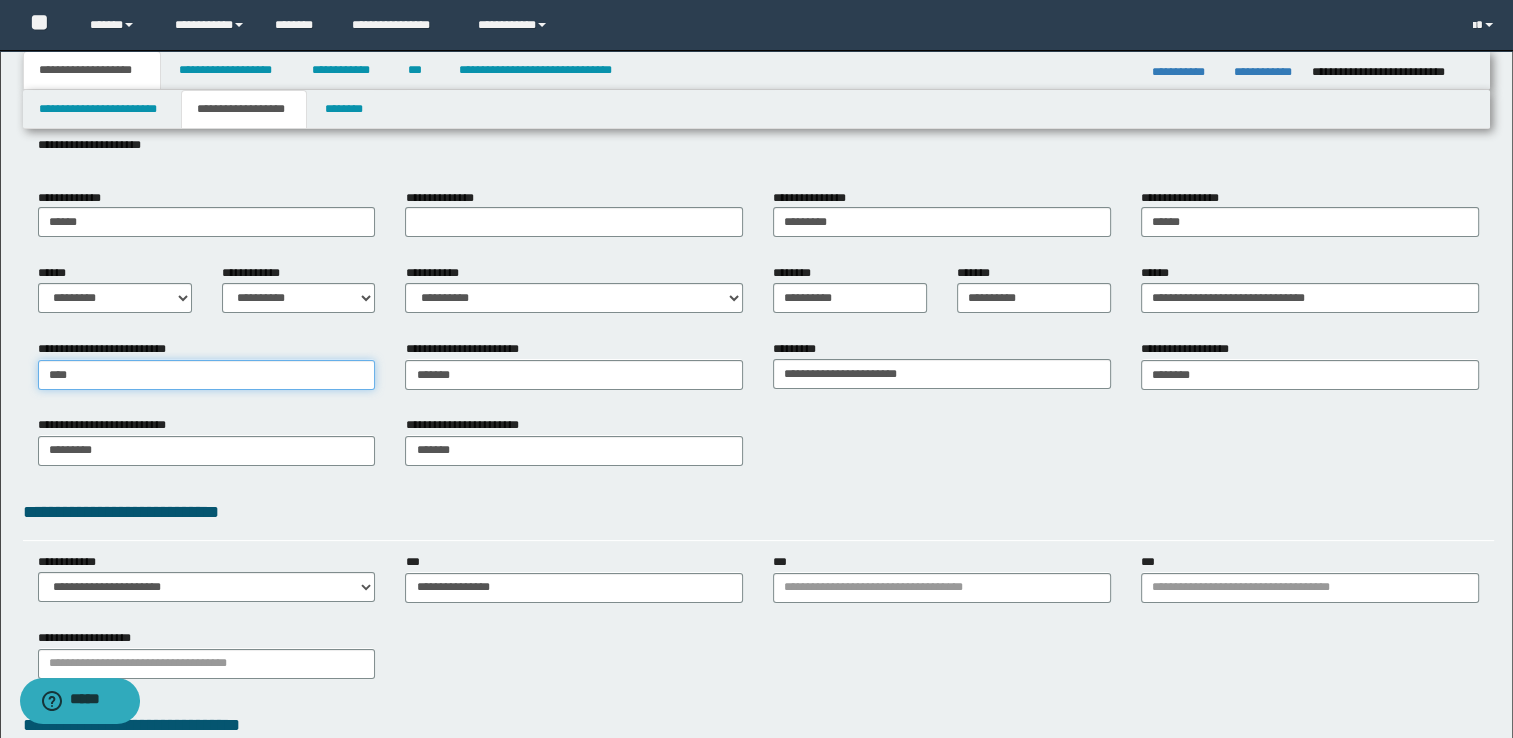 type on "*********" 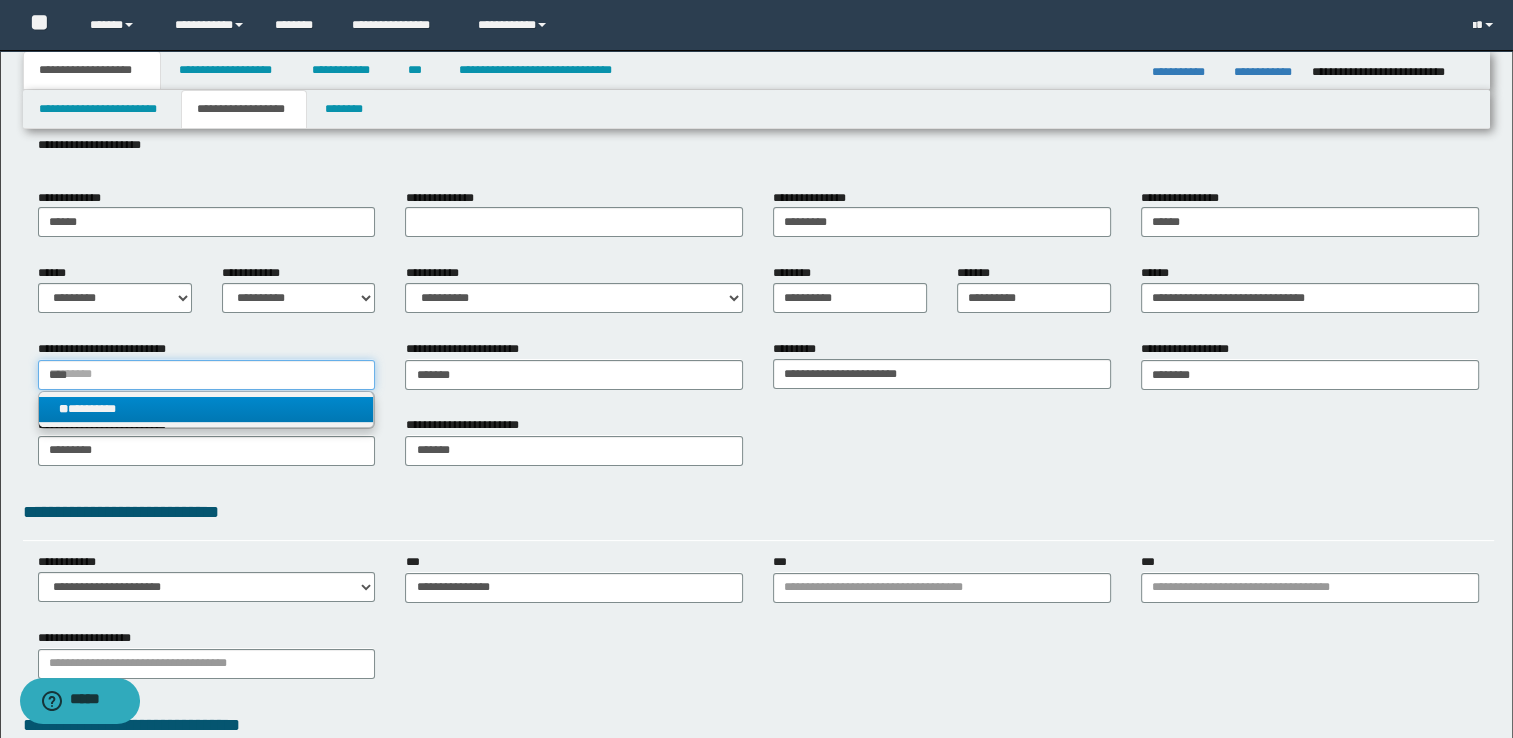 type on "****" 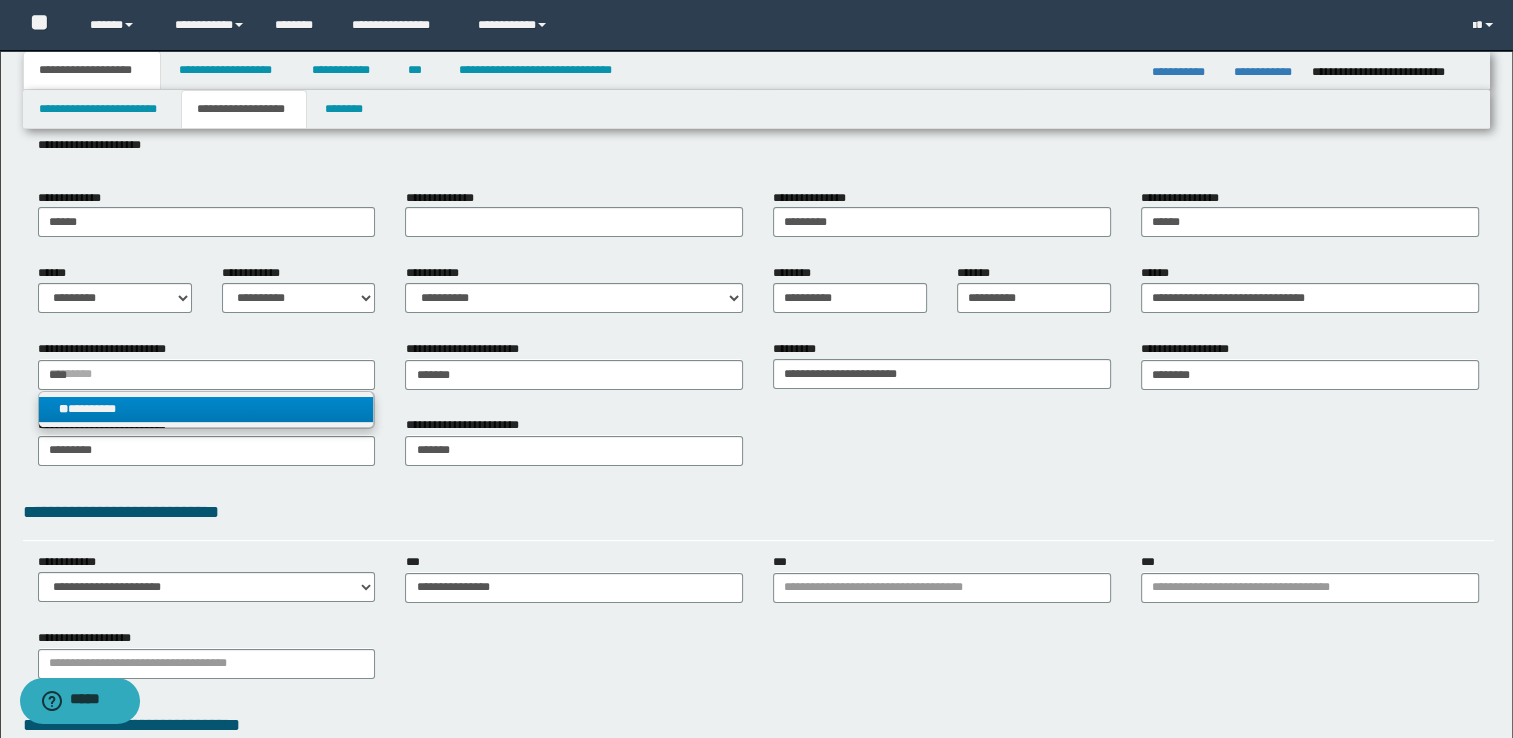 type 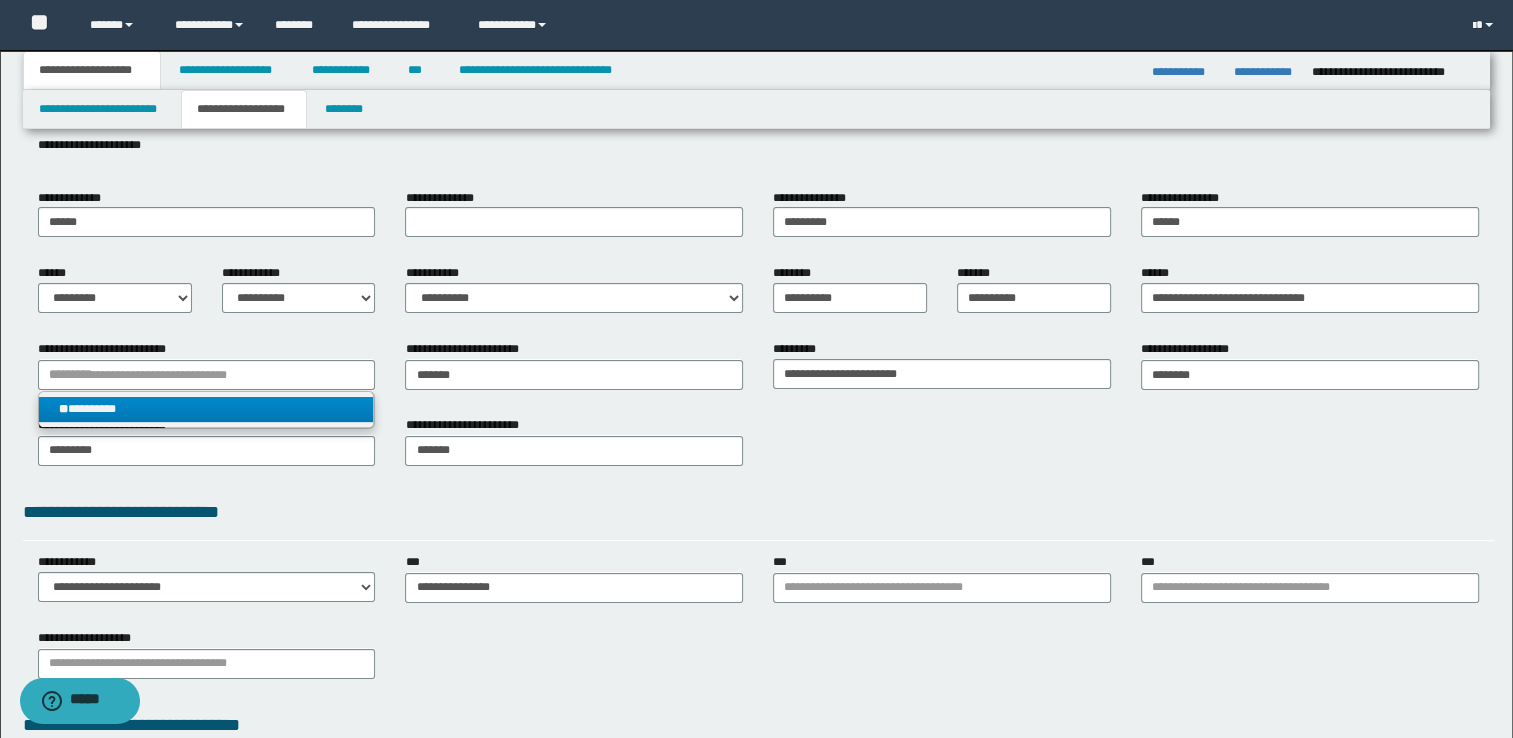 click on "** *********" at bounding box center (207, 409) 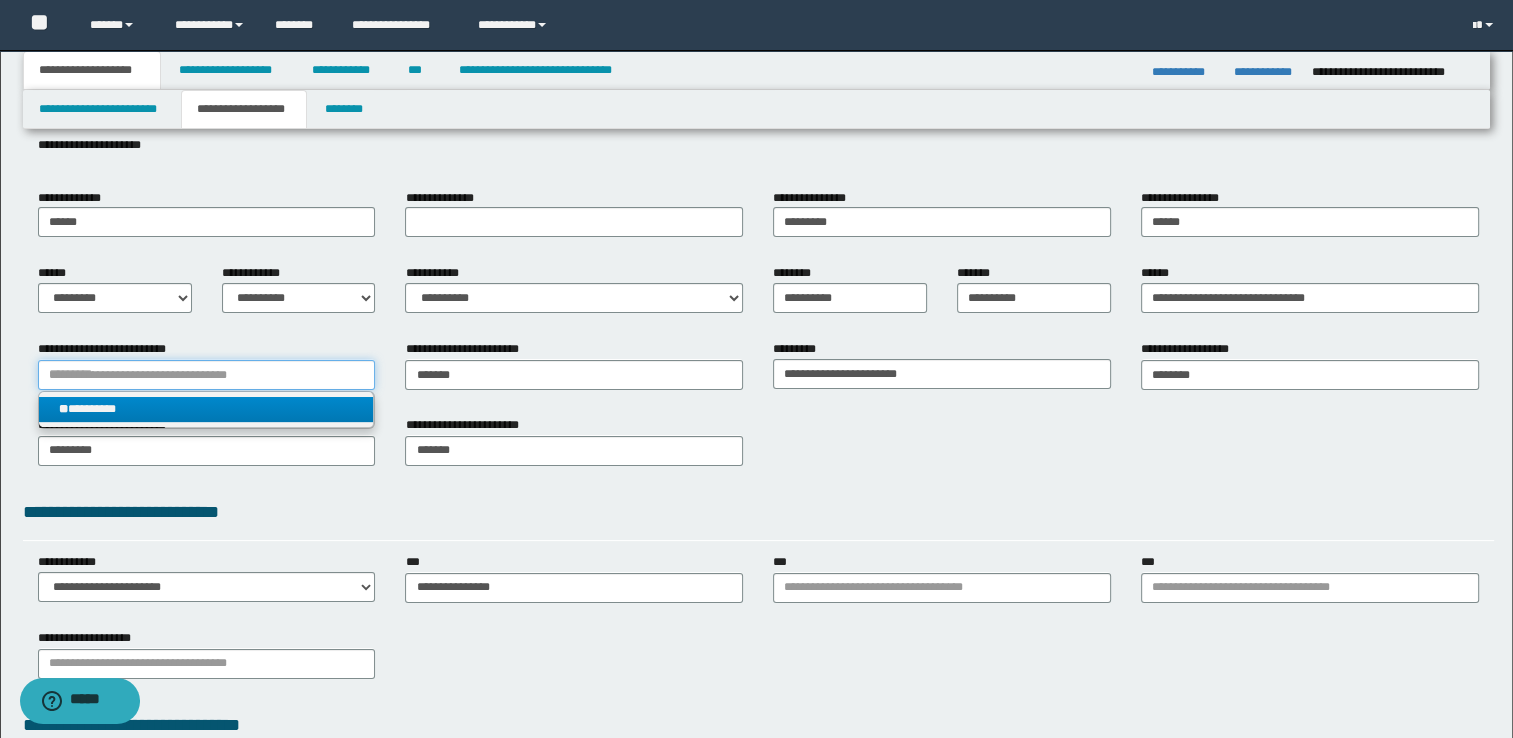 type 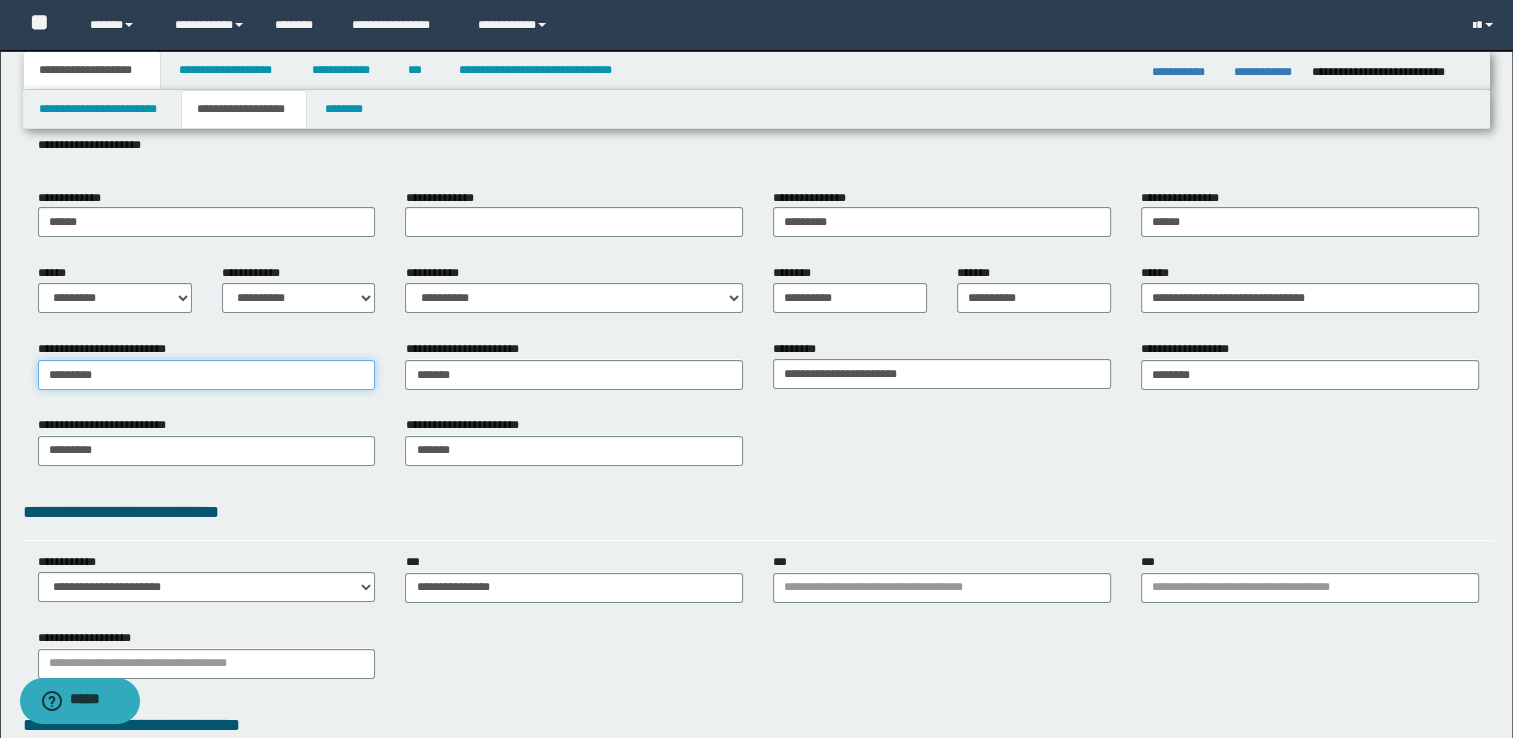 type on "*********" 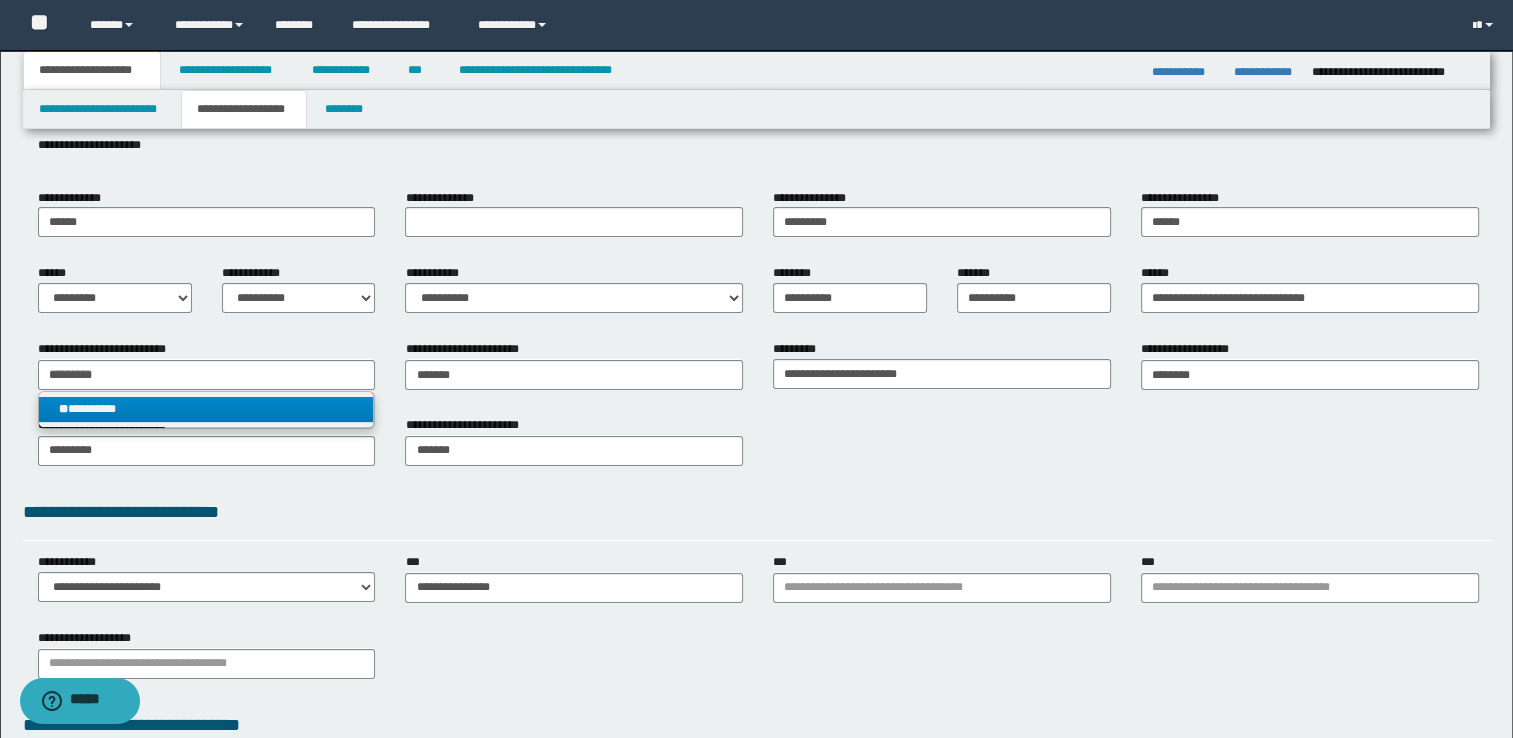 click on "** *********" at bounding box center [207, 409] 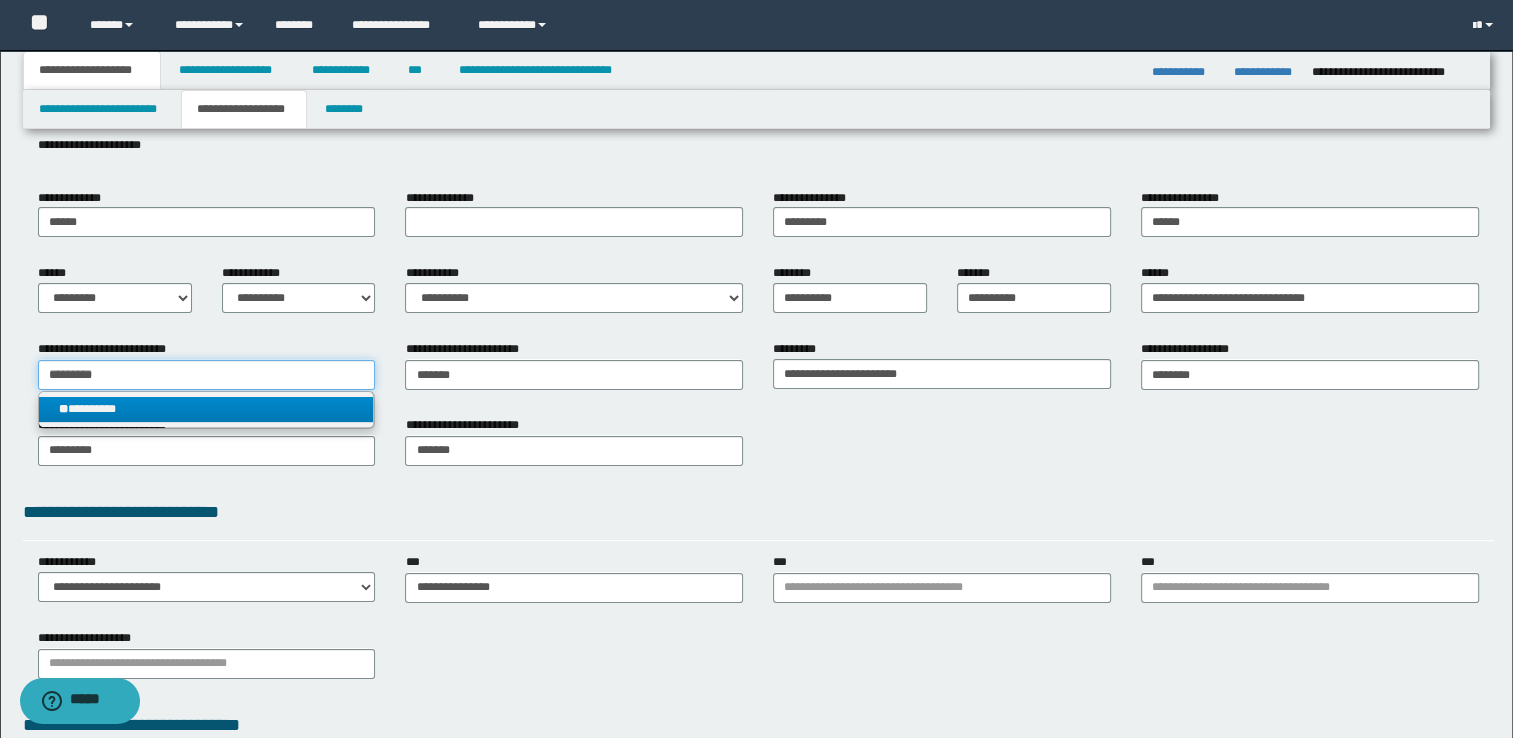 type 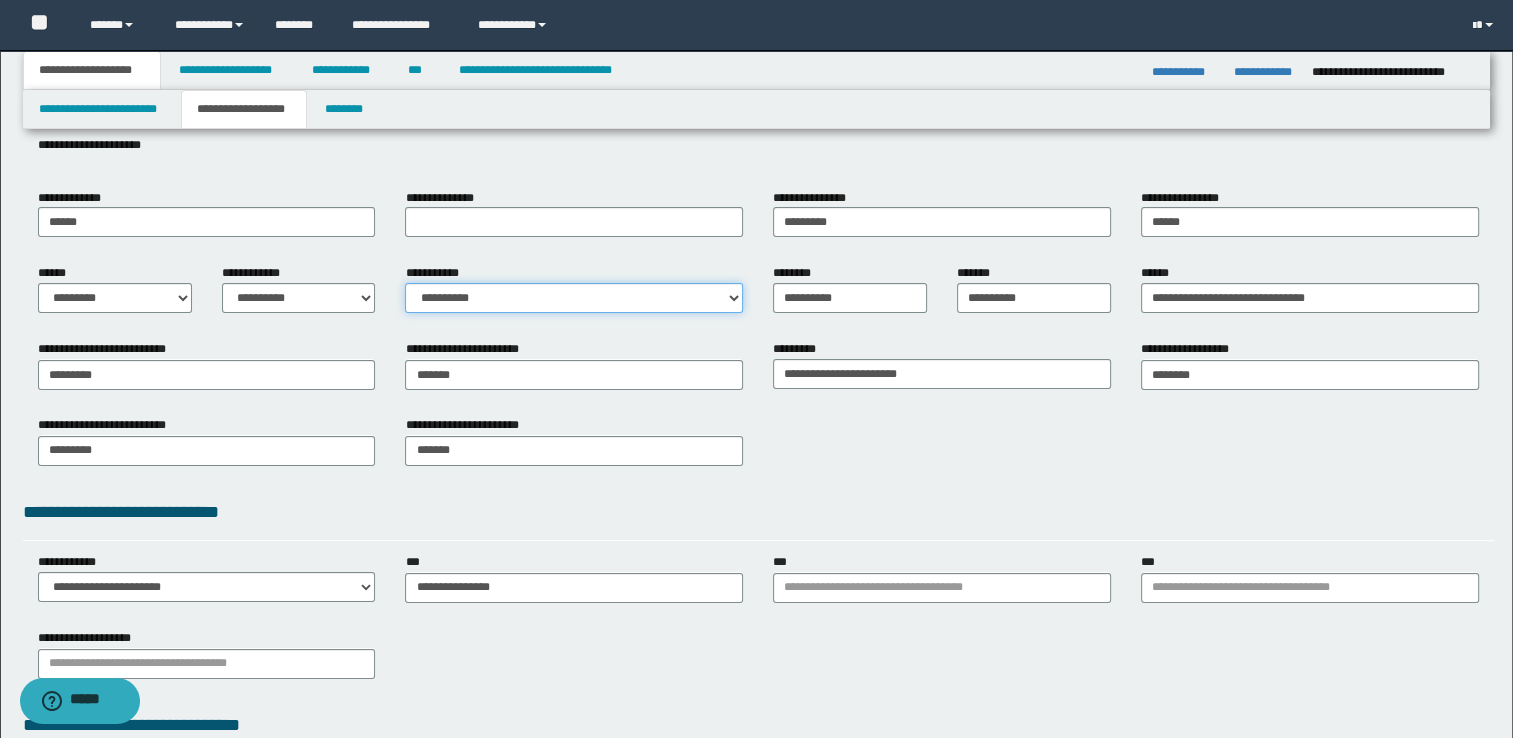 click on "**********" at bounding box center (574, 298) 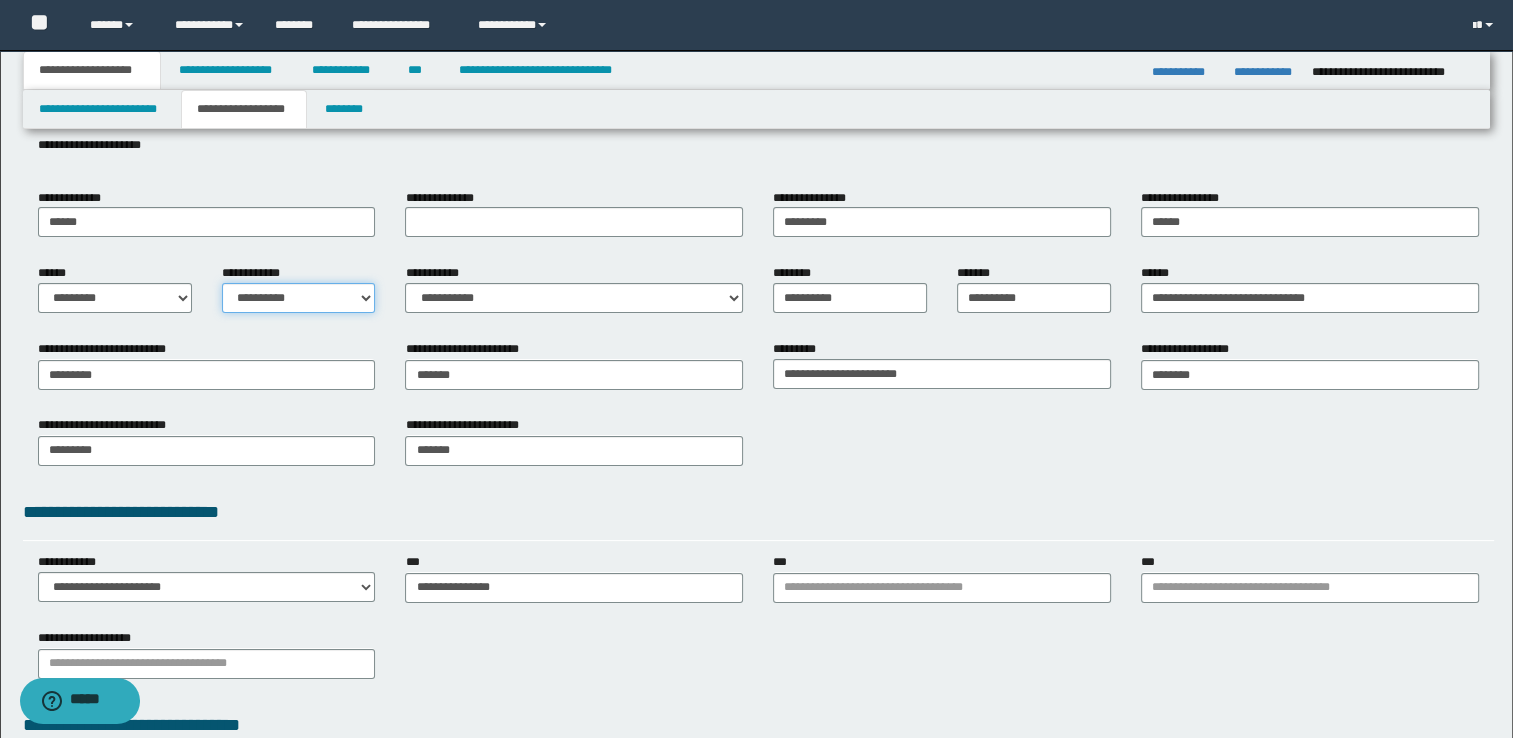 click on "**********" at bounding box center (299, 298) 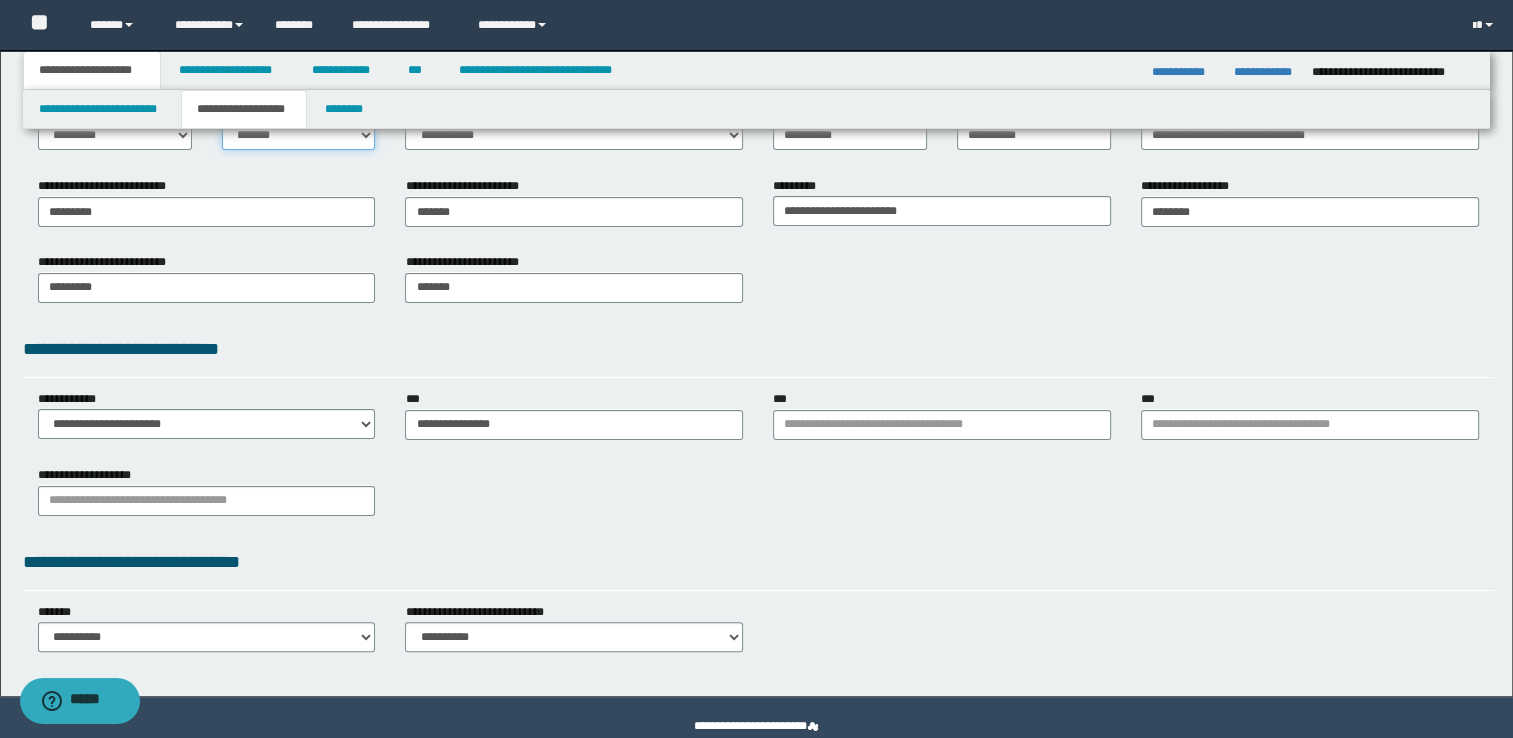 scroll, scrollTop: 368, scrollLeft: 0, axis: vertical 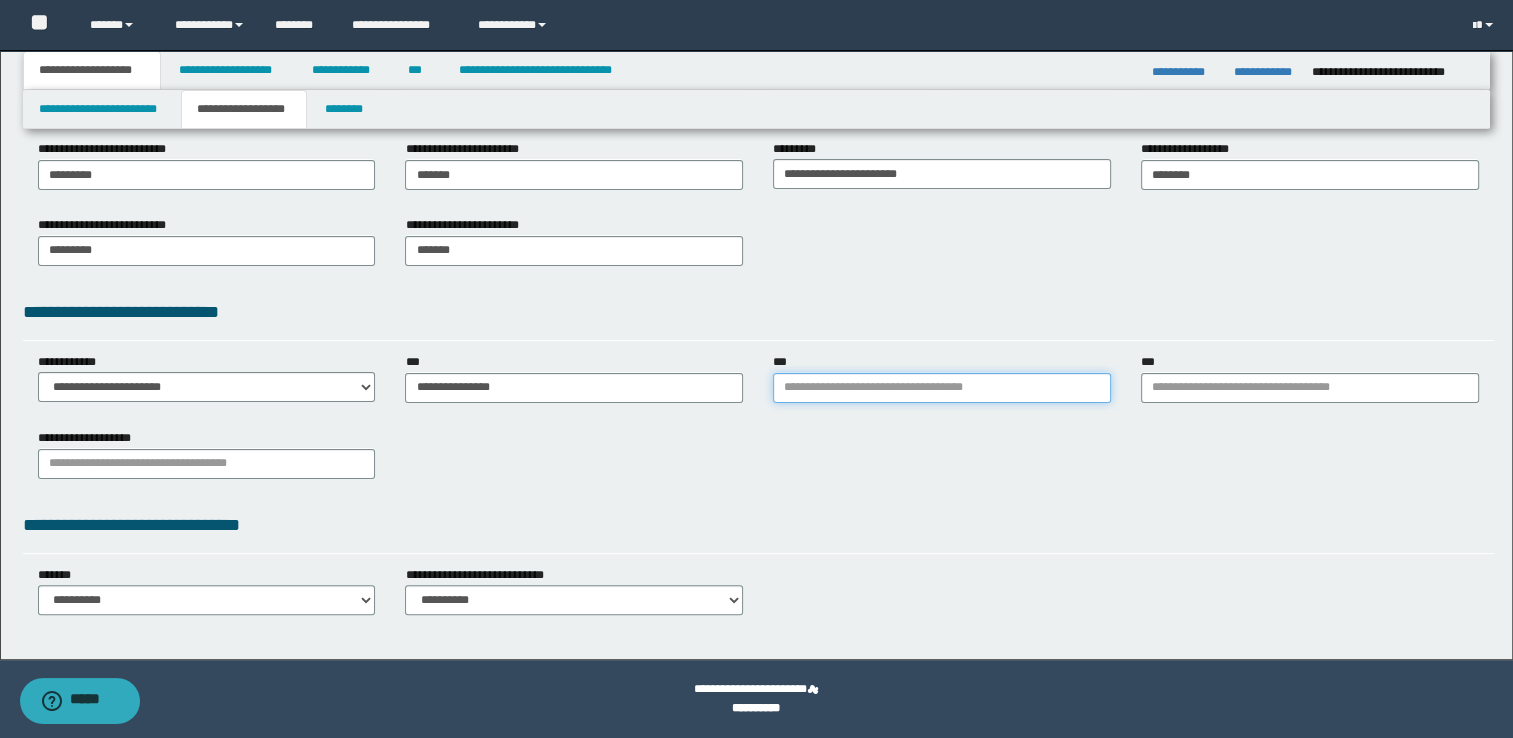 click on "***" at bounding box center (942, 388) 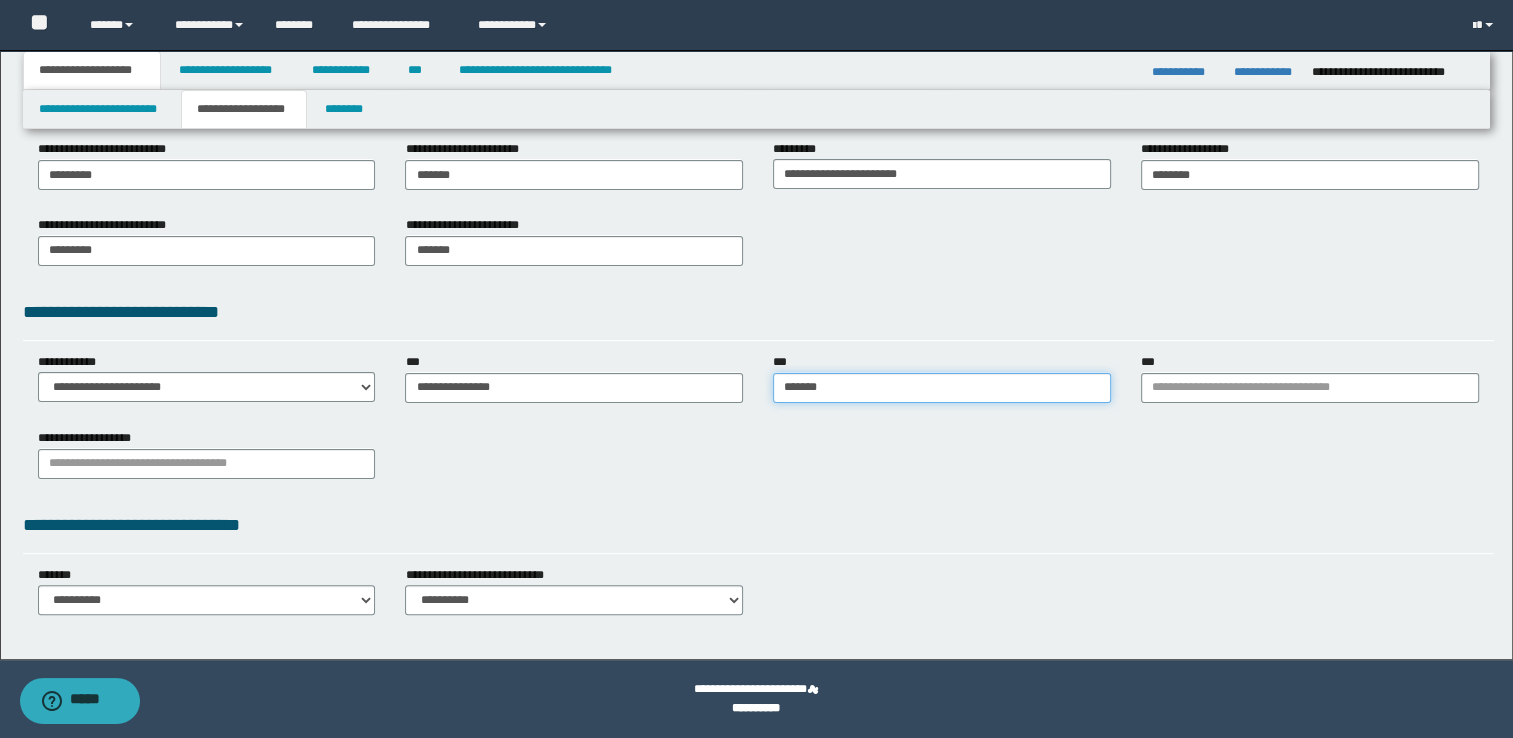 type on "********" 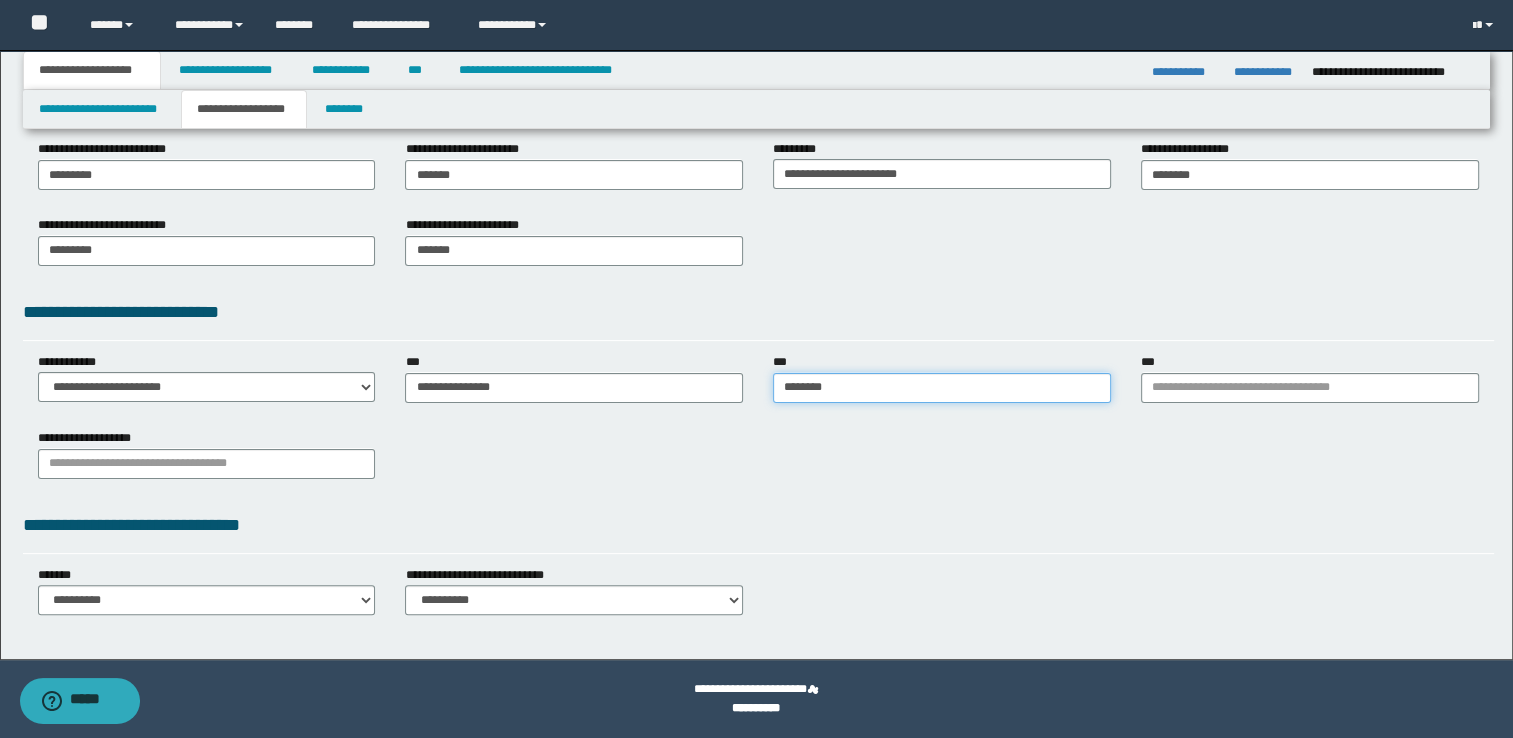 type on "********" 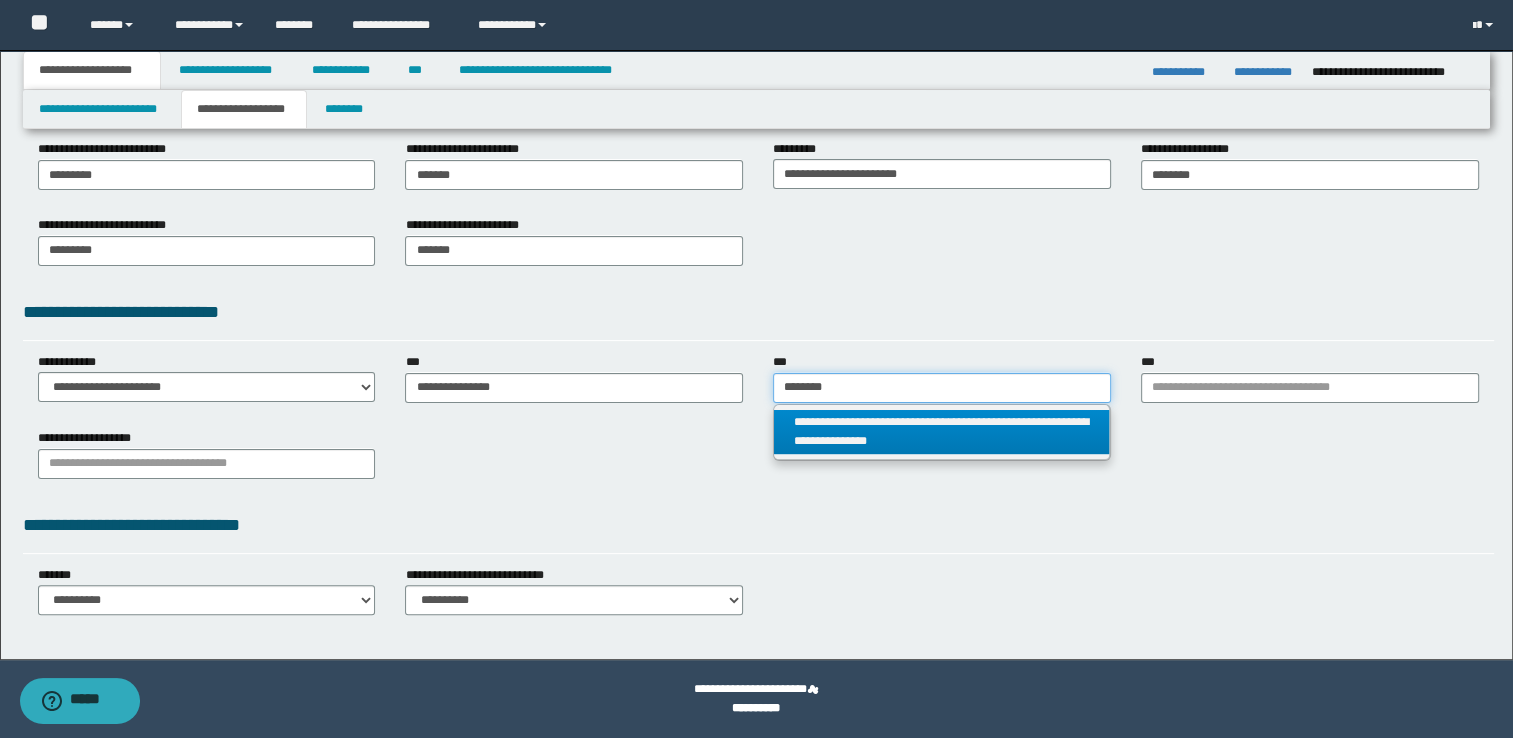 type on "********" 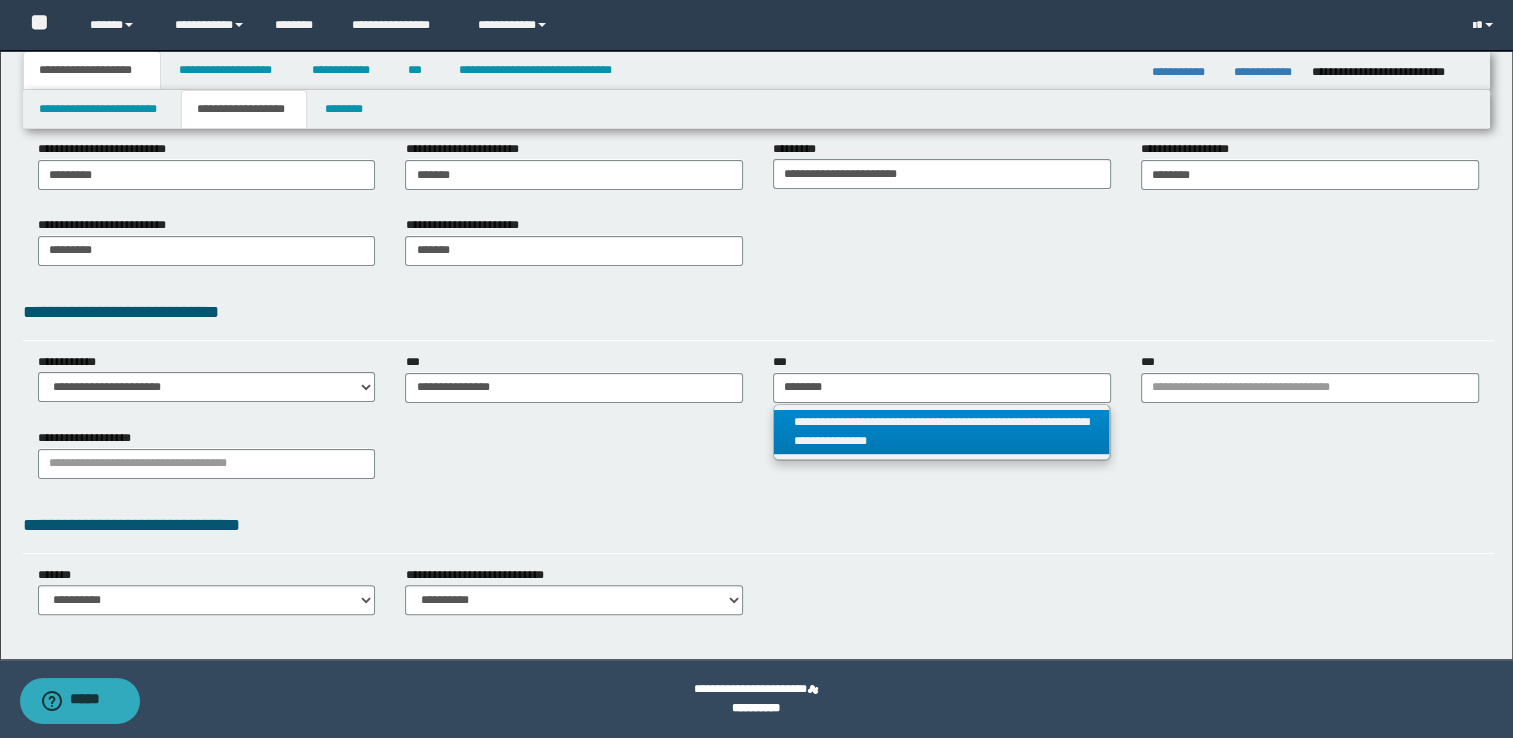 type 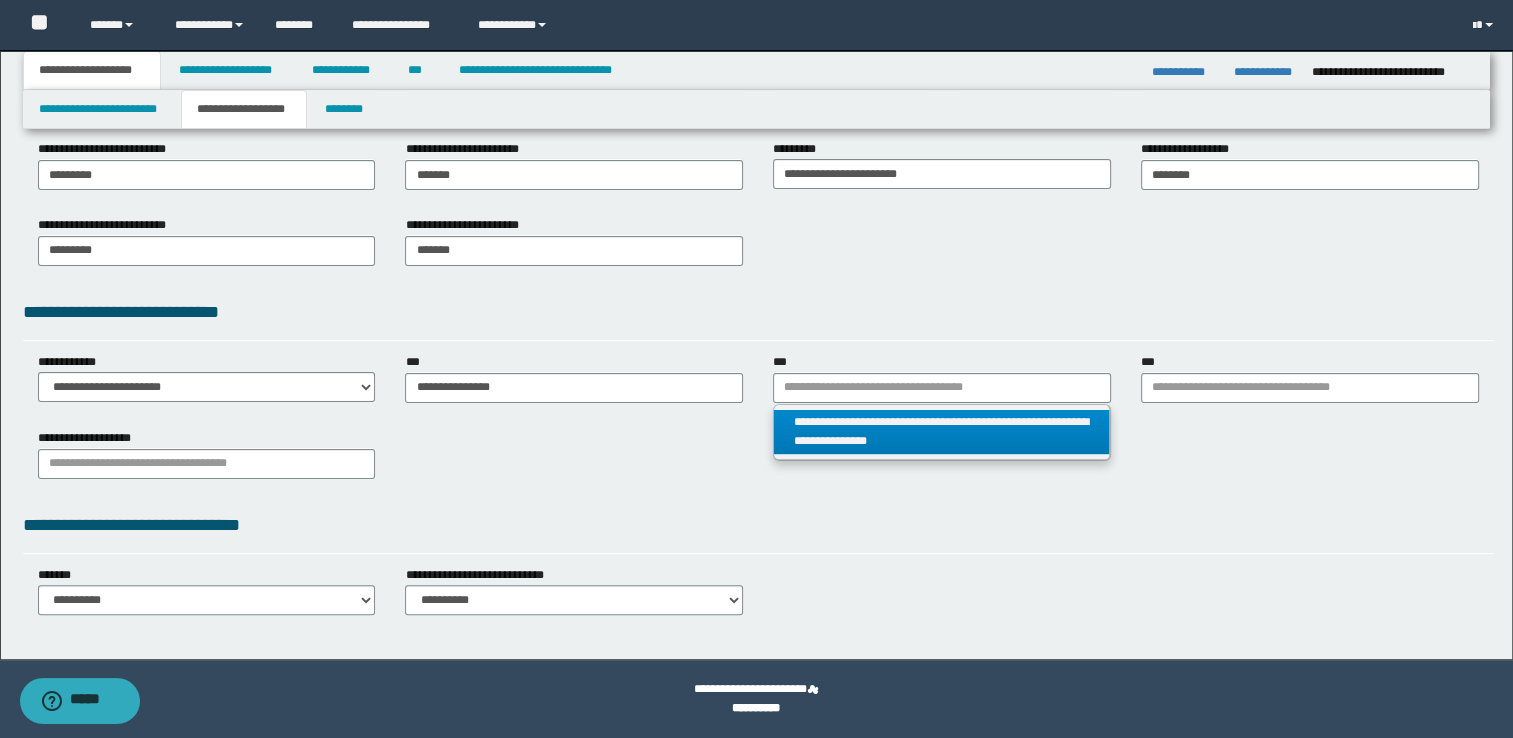 drag, startPoint x: 860, startPoint y: 436, endPoint x: 956, endPoint y: 420, distance: 97.3242 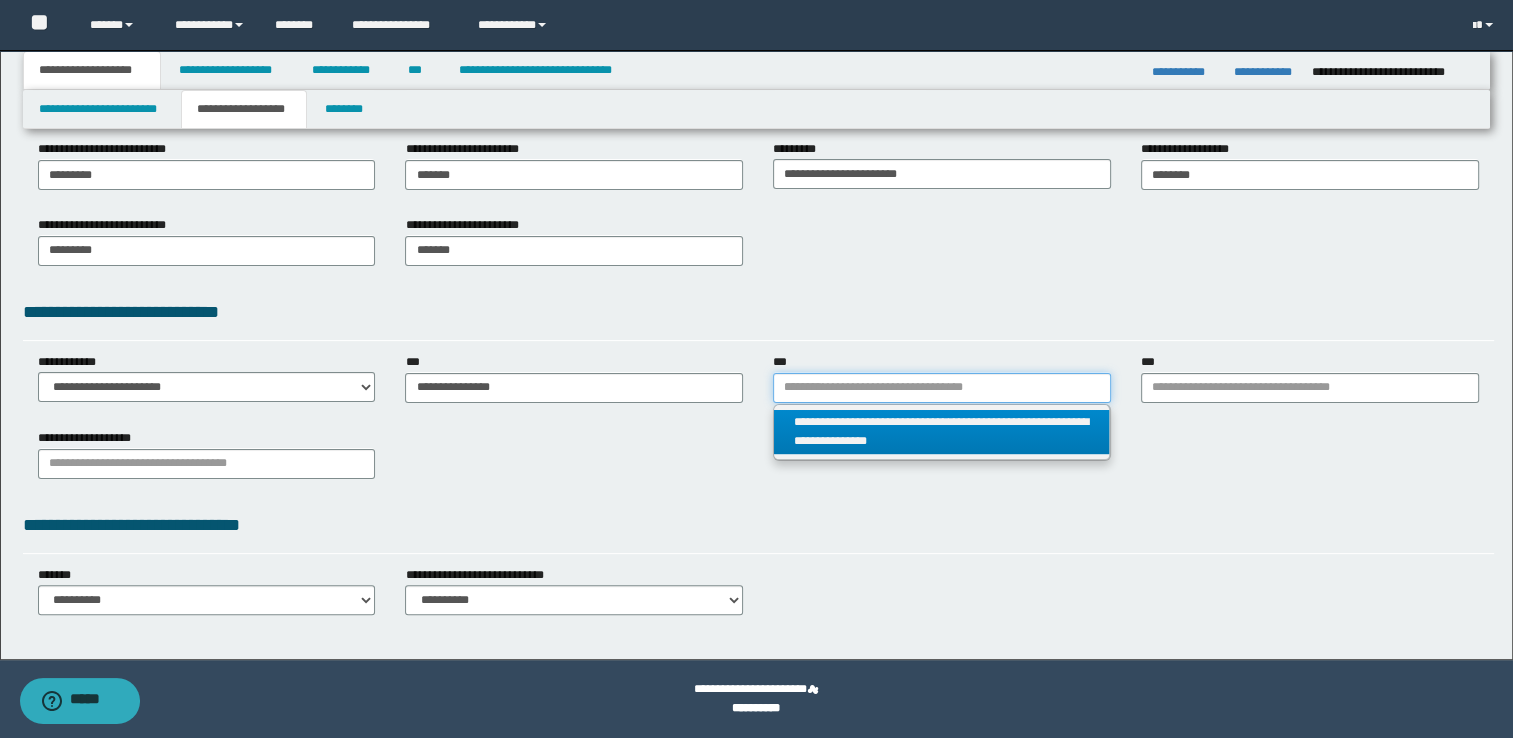 type 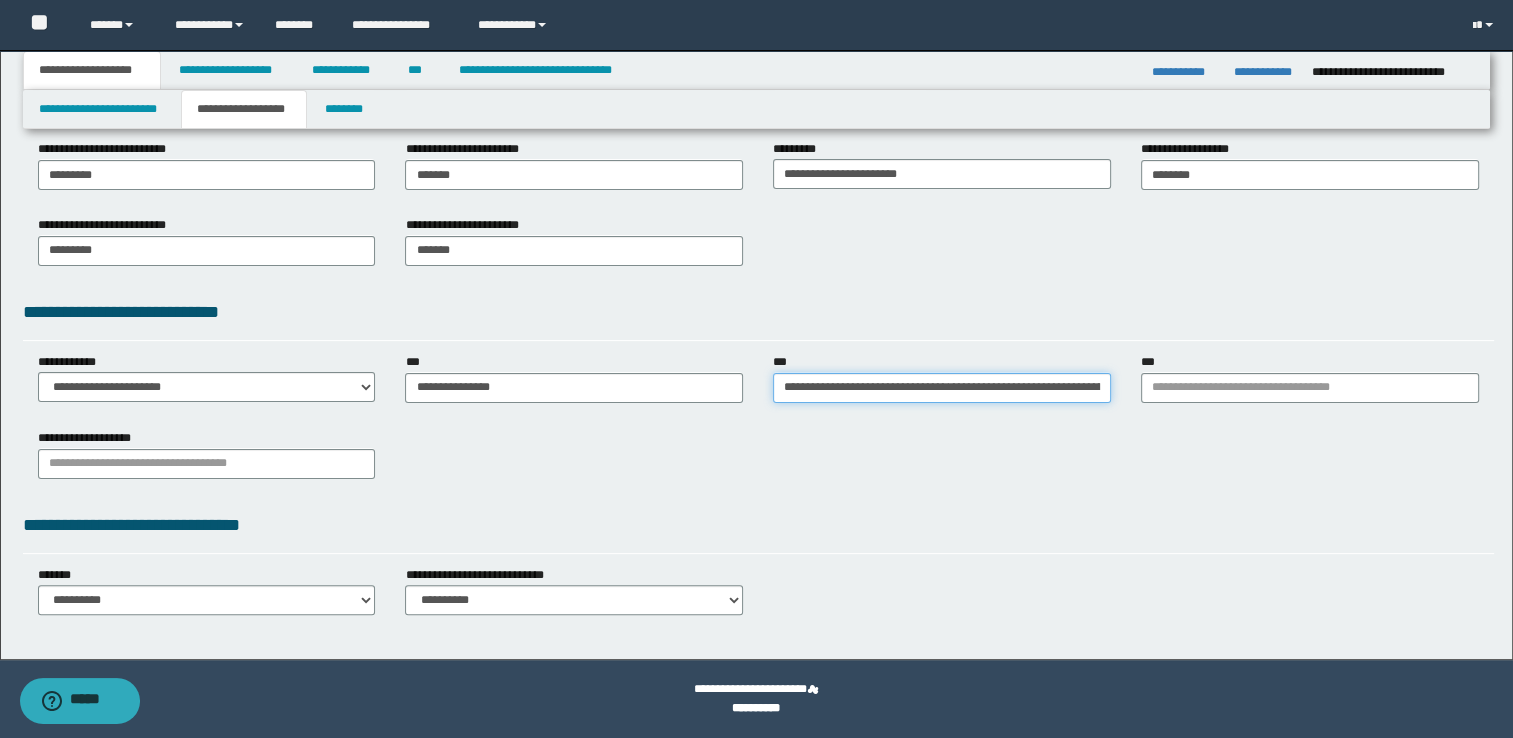 scroll, scrollTop: 0, scrollLeft: 175, axis: horizontal 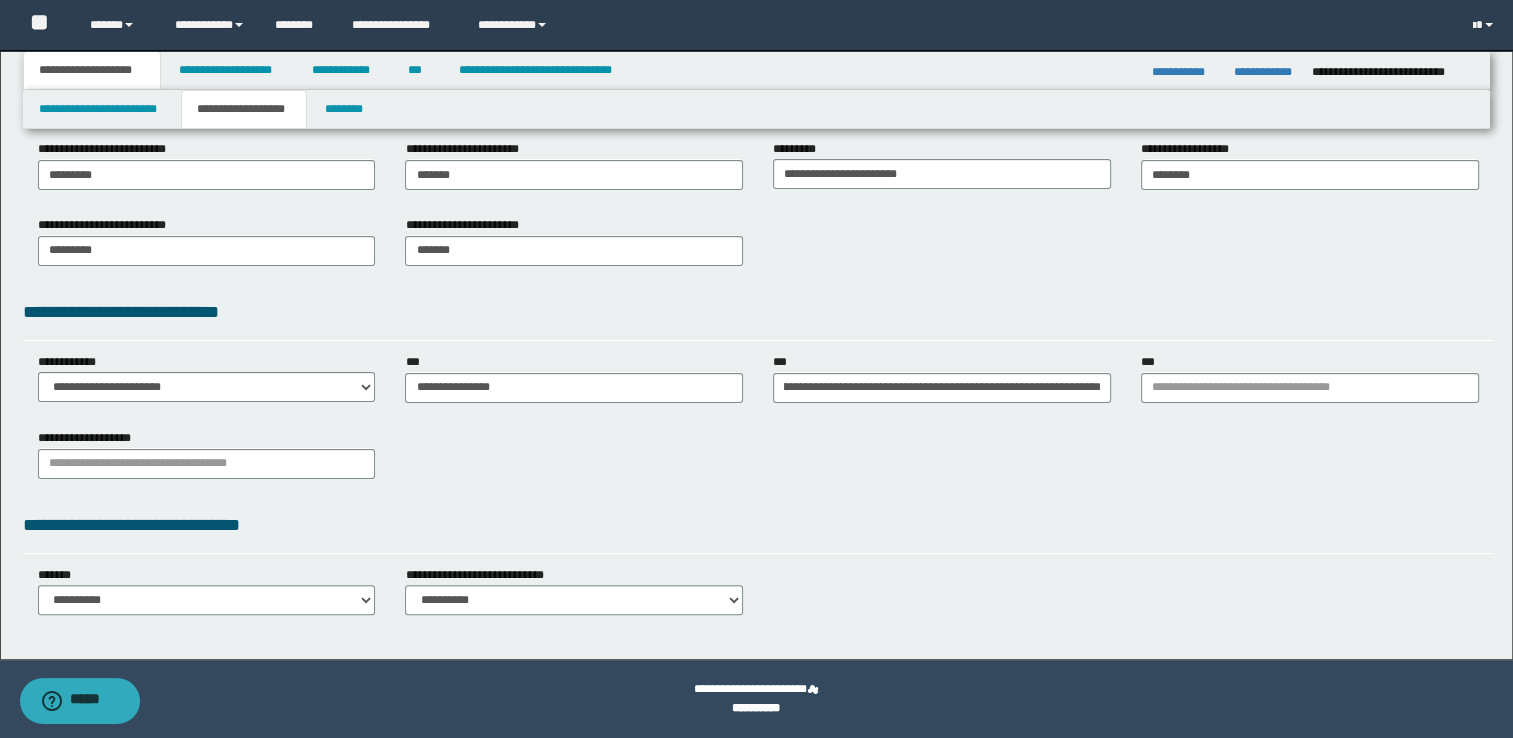 click on "***" at bounding box center [1310, 377] 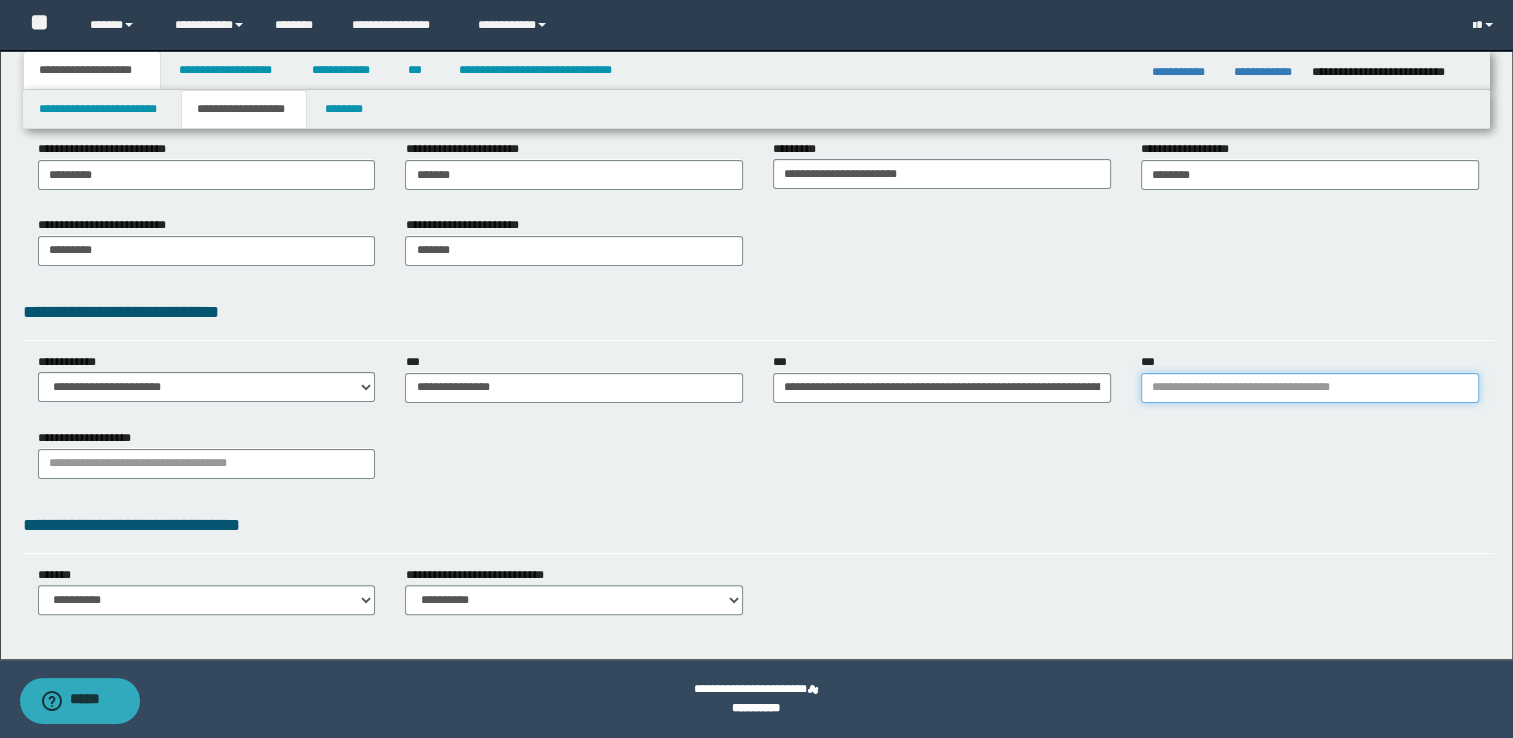 click on "***" at bounding box center (1310, 388) 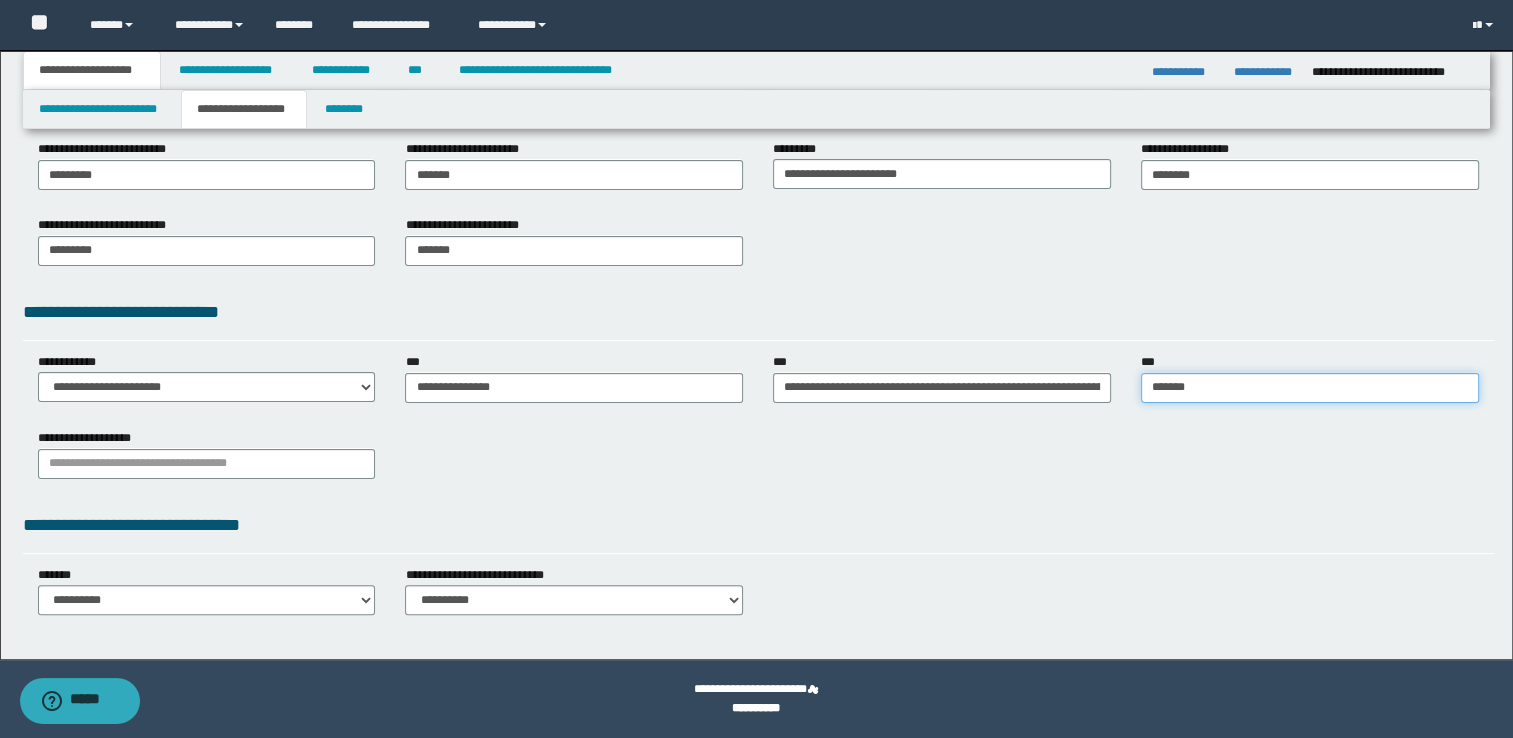 type on "********" 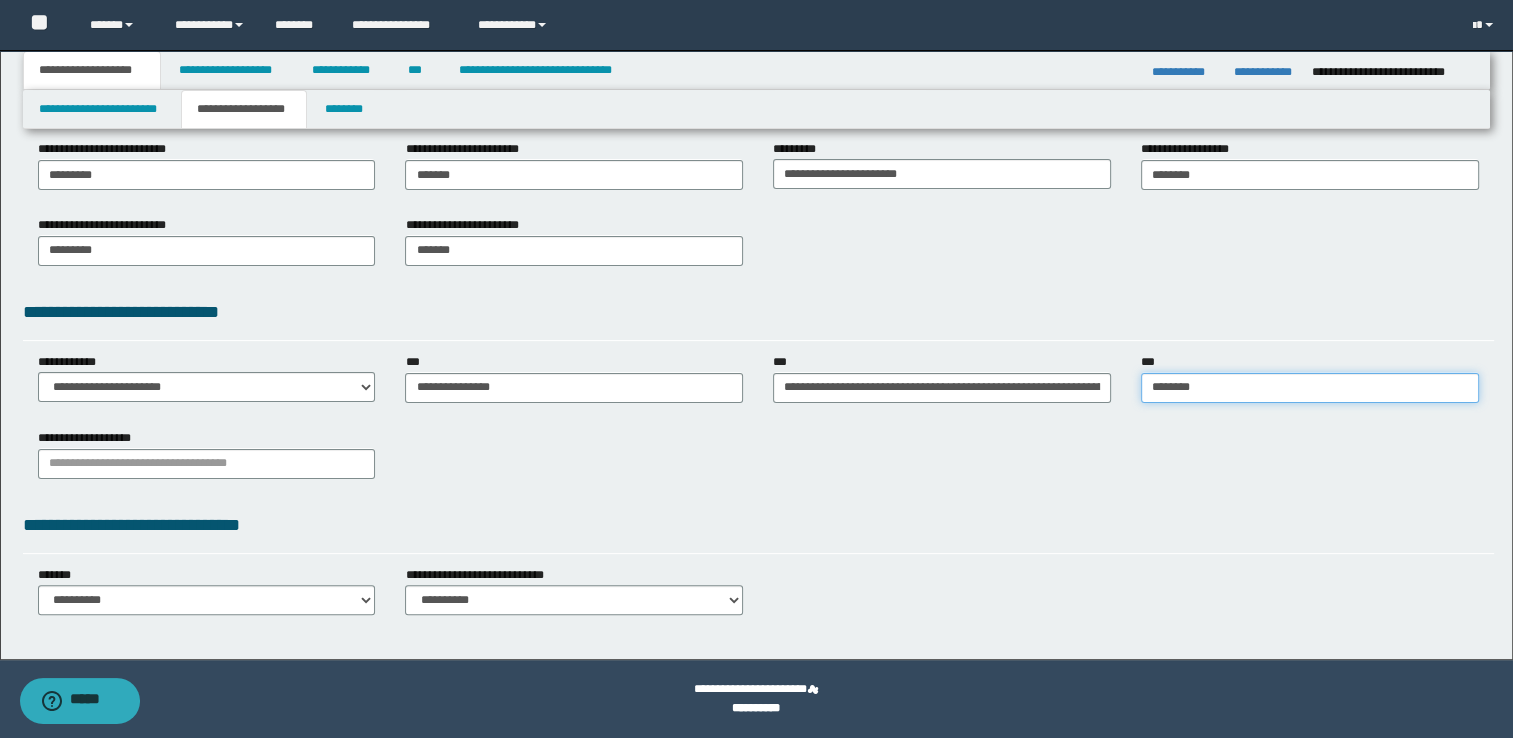 type on "********" 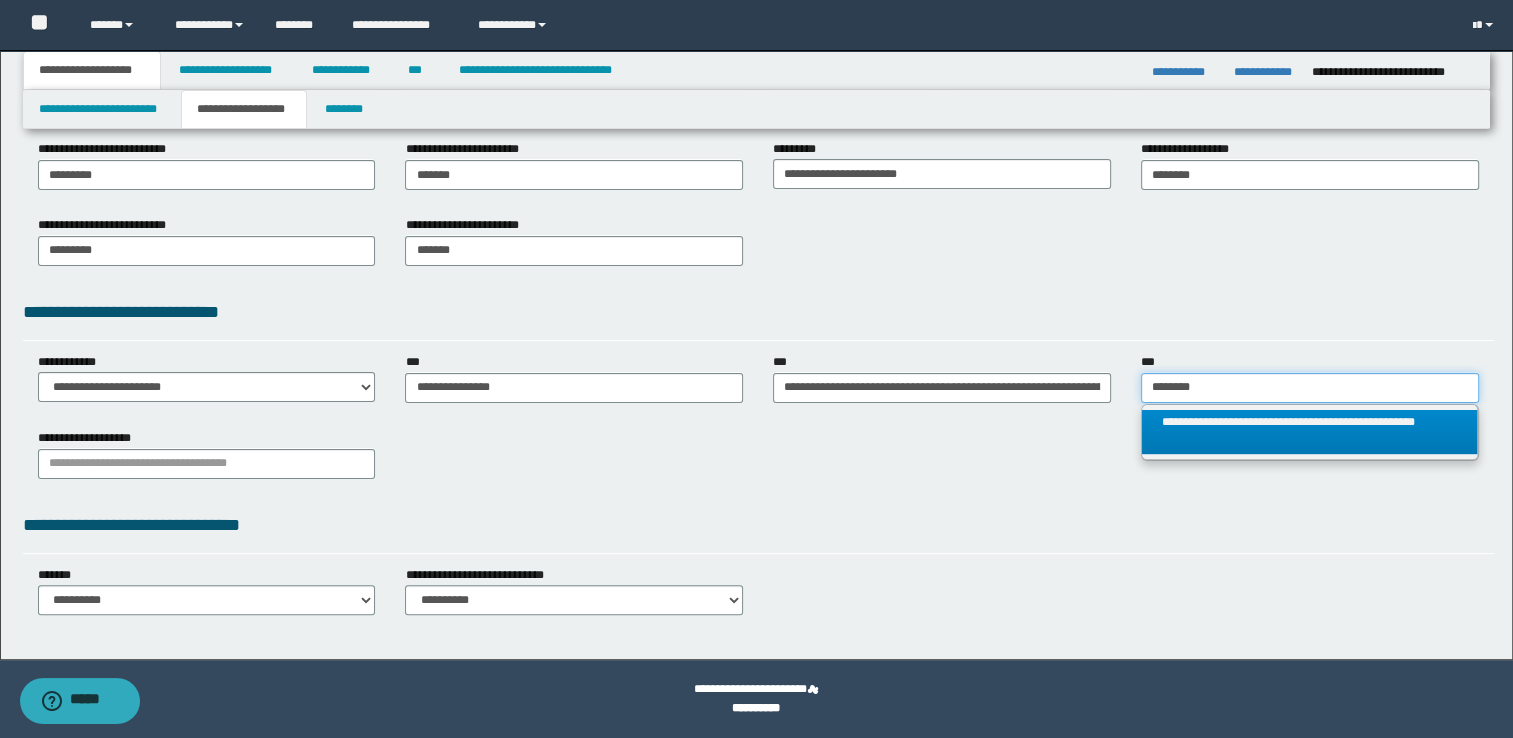 type on "********" 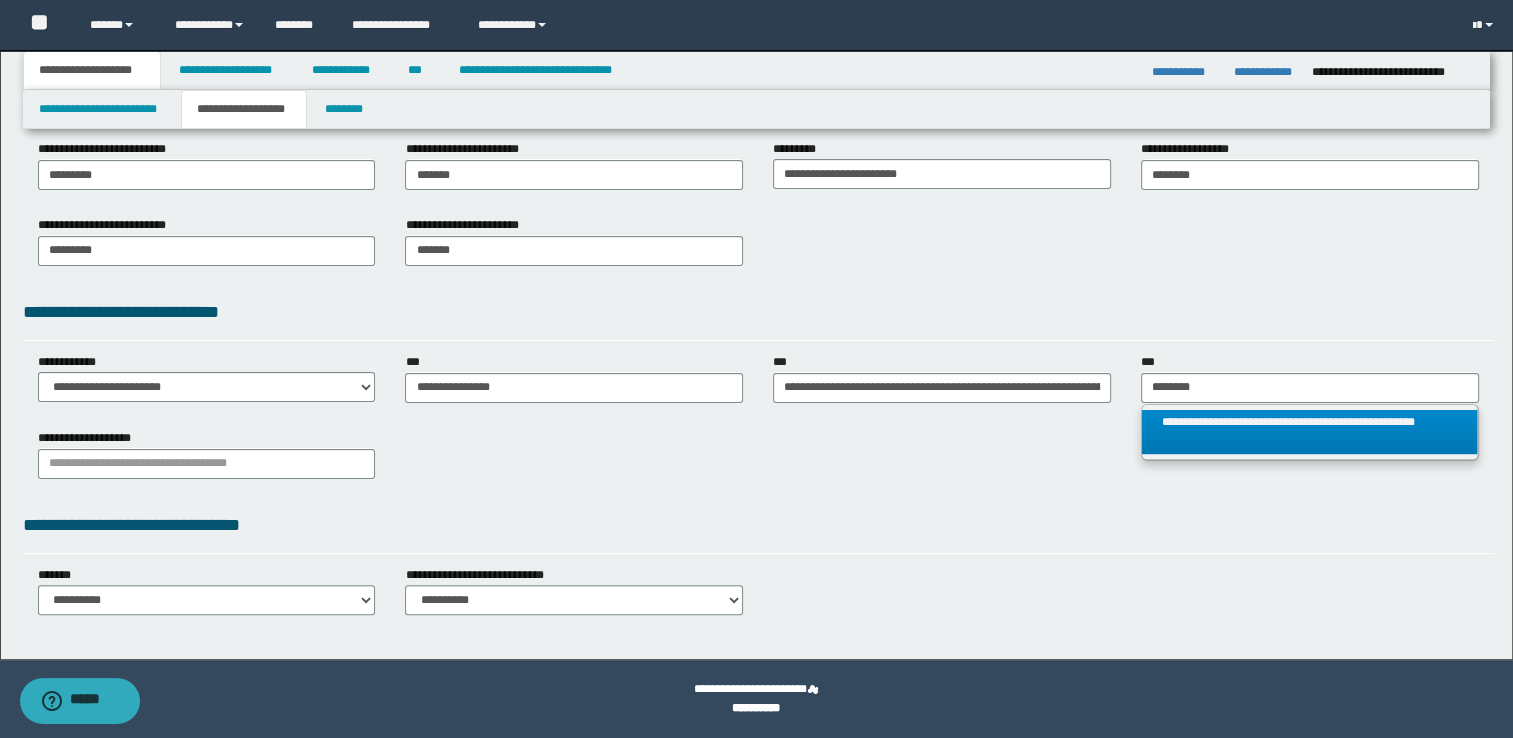 type 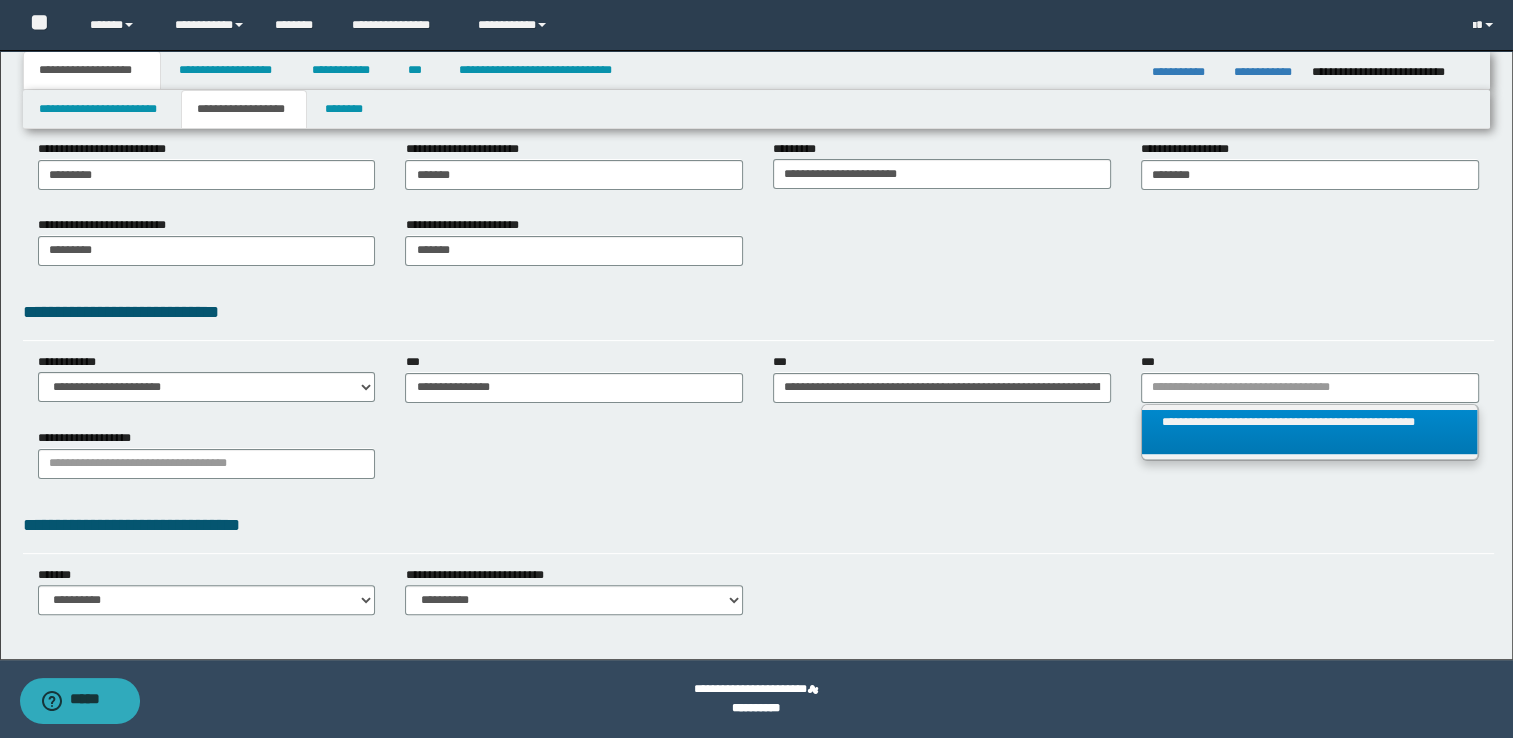 click on "**********" at bounding box center [1310, 432] 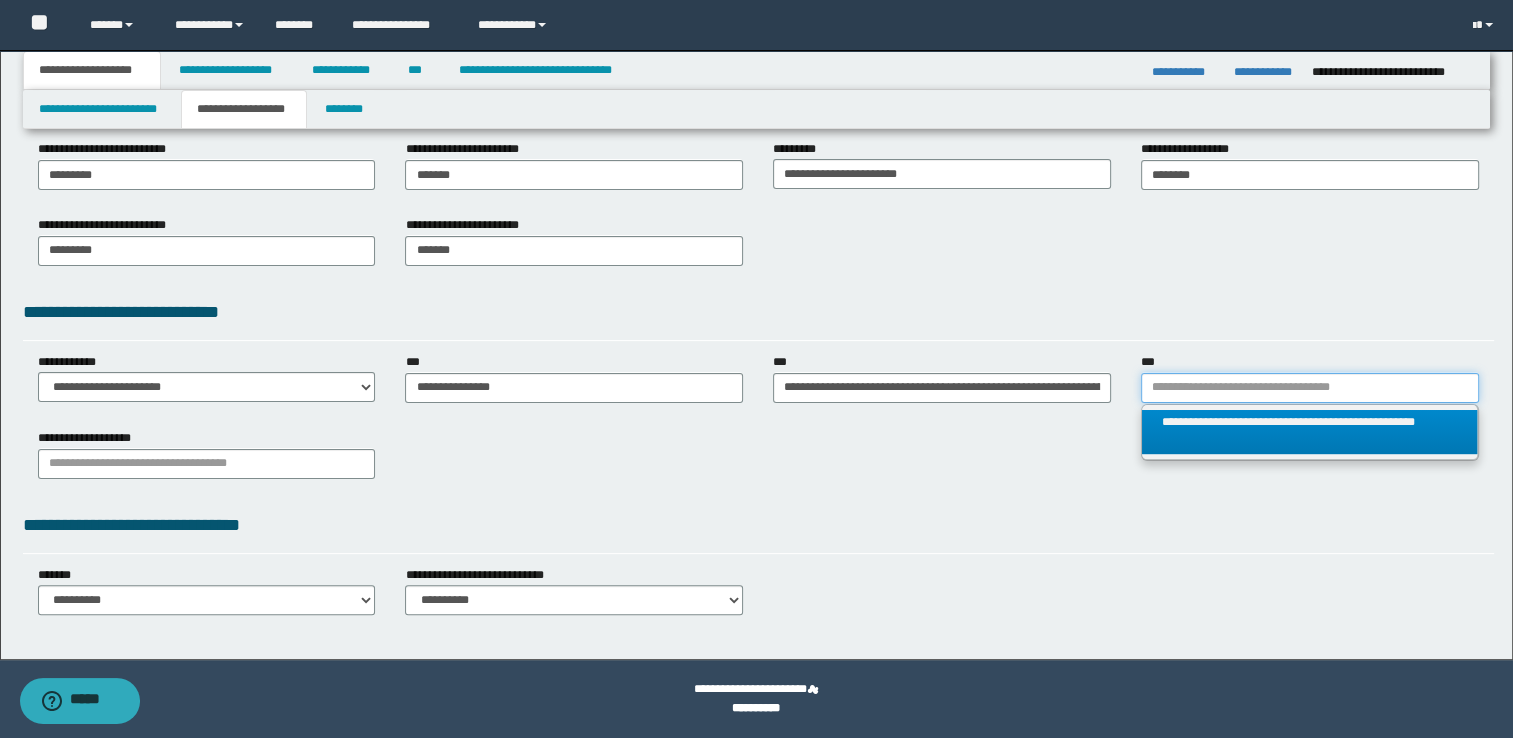 type 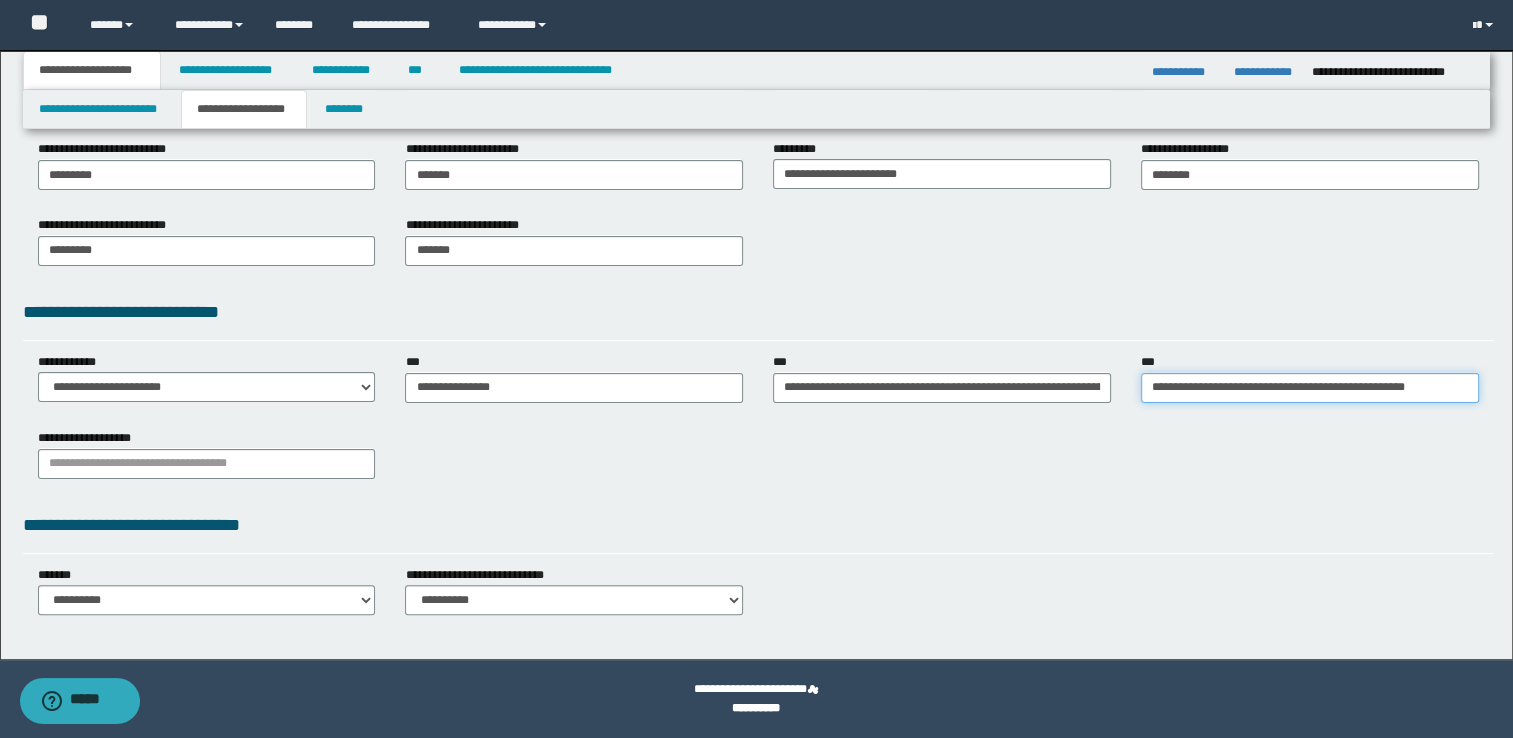 scroll, scrollTop: 0, scrollLeft: 18, axis: horizontal 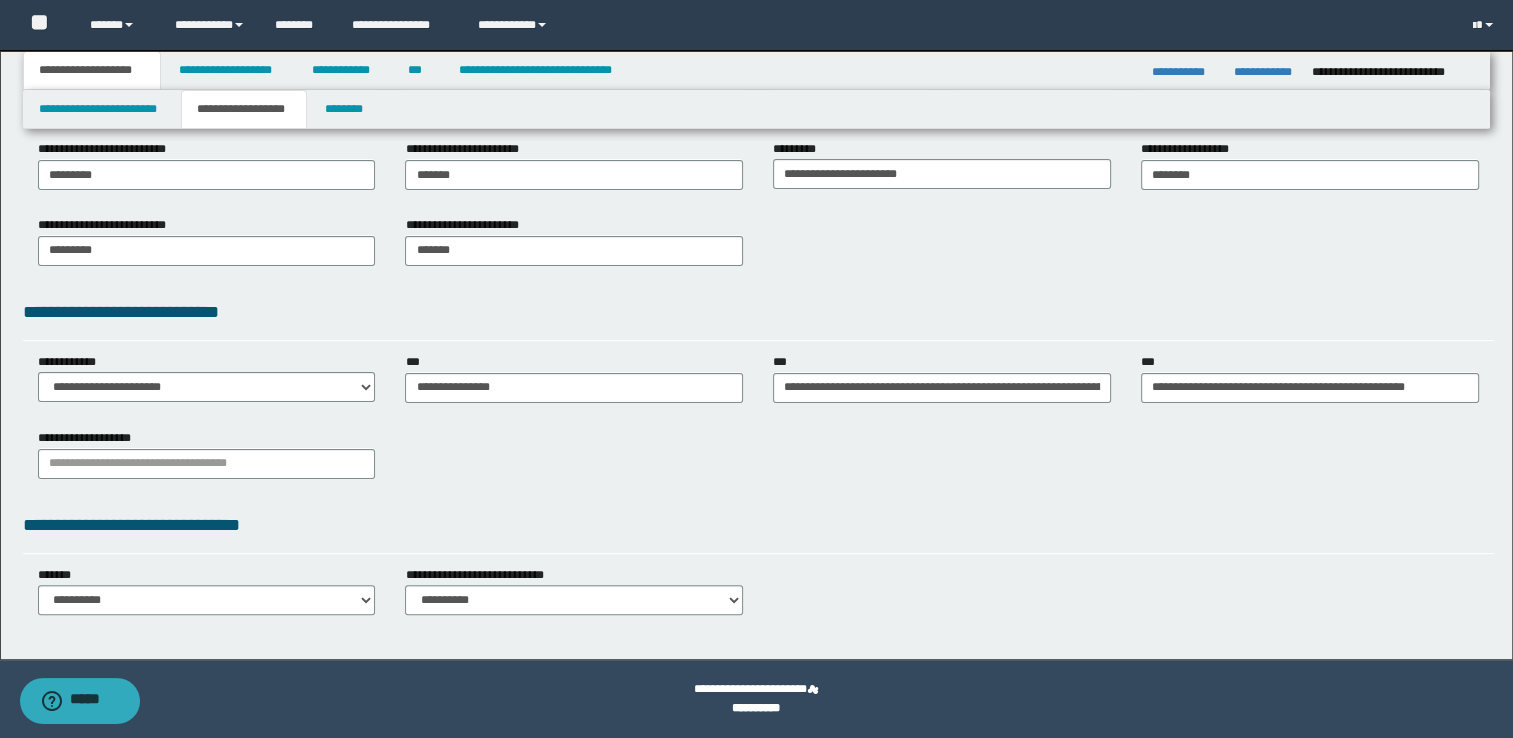 drag, startPoint x: 504, startPoint y: 572, endPoint x: 440, endPoint y: 565, distance: 64.381676 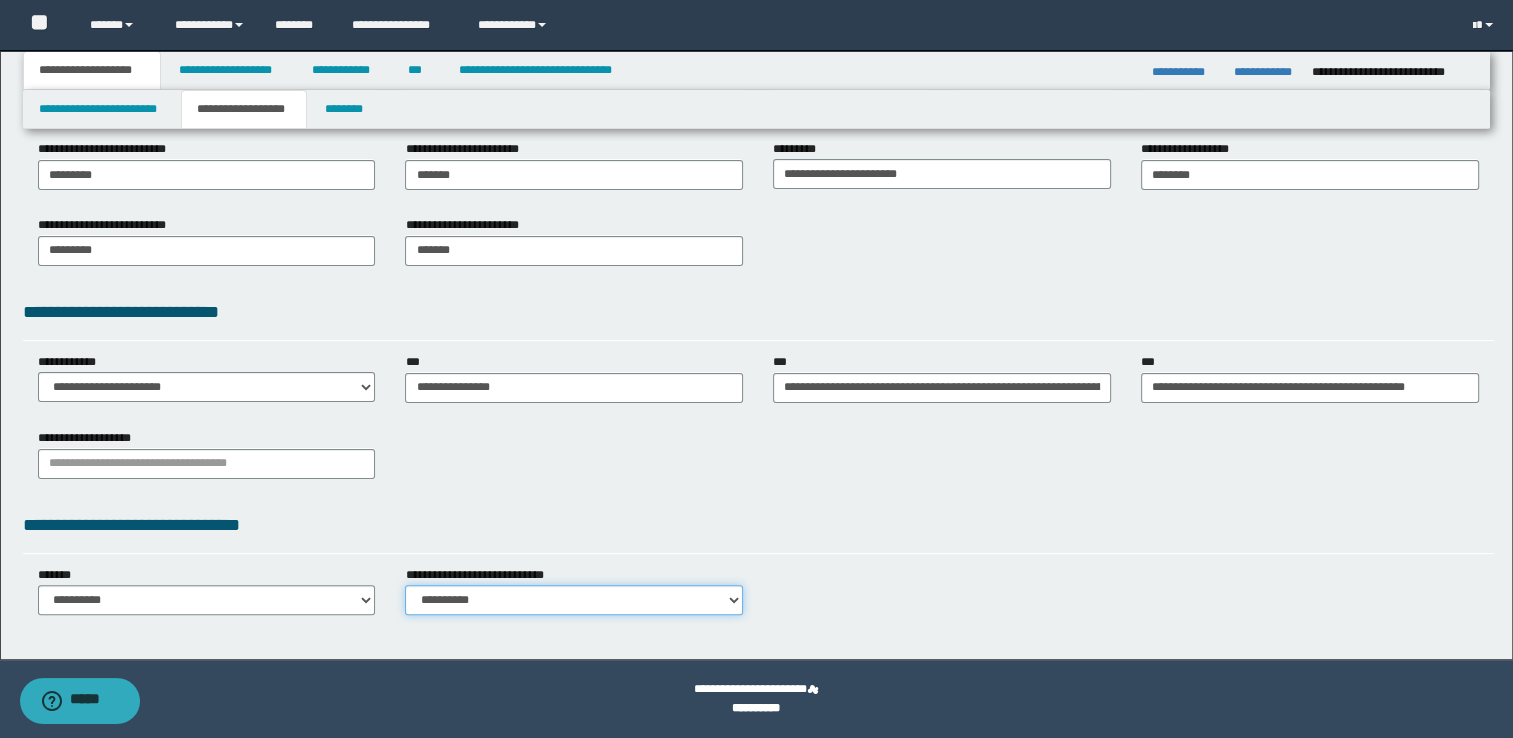 click on "**********" at bounding box center (574, 600) 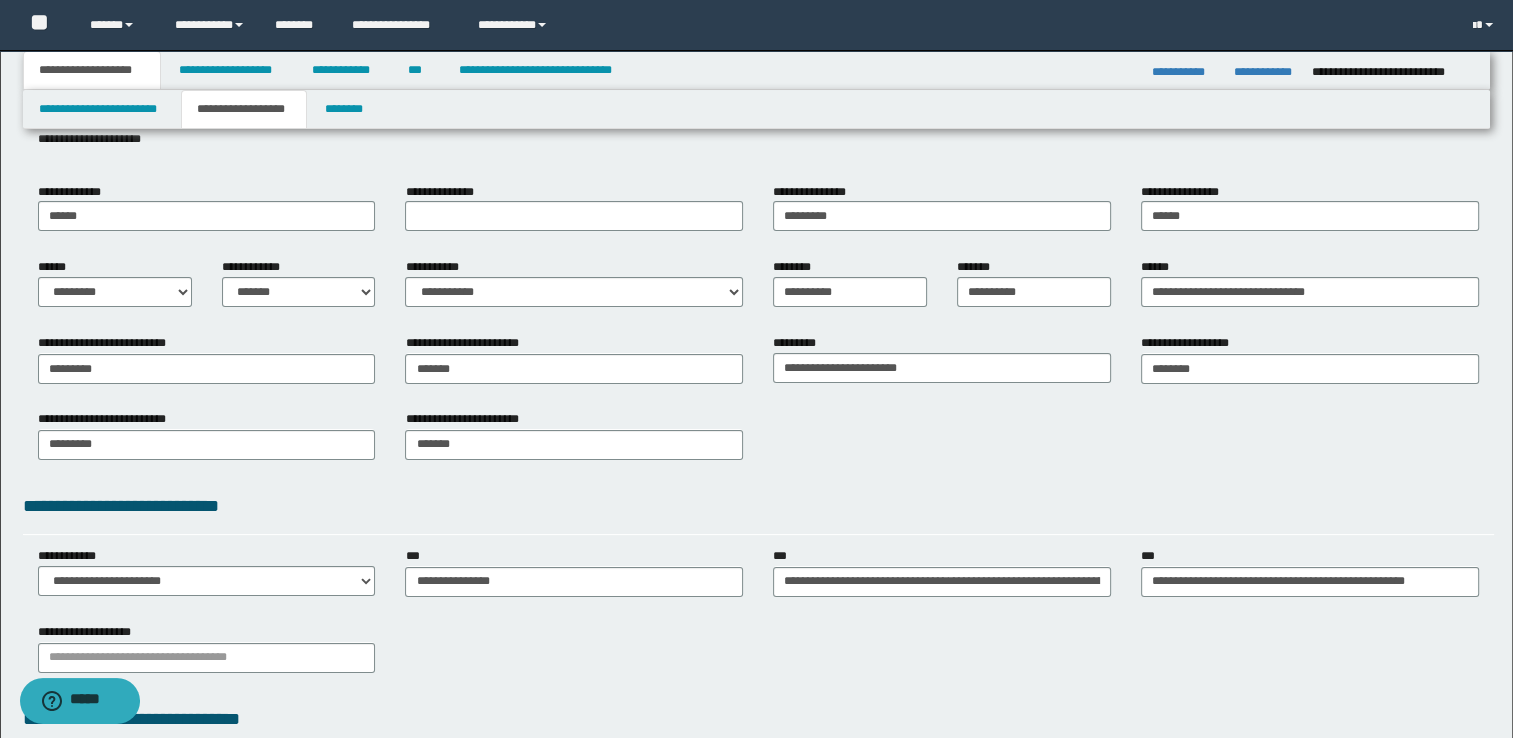 scroll, scrollTop: 368, scrollLeft: 0, axis: vertical 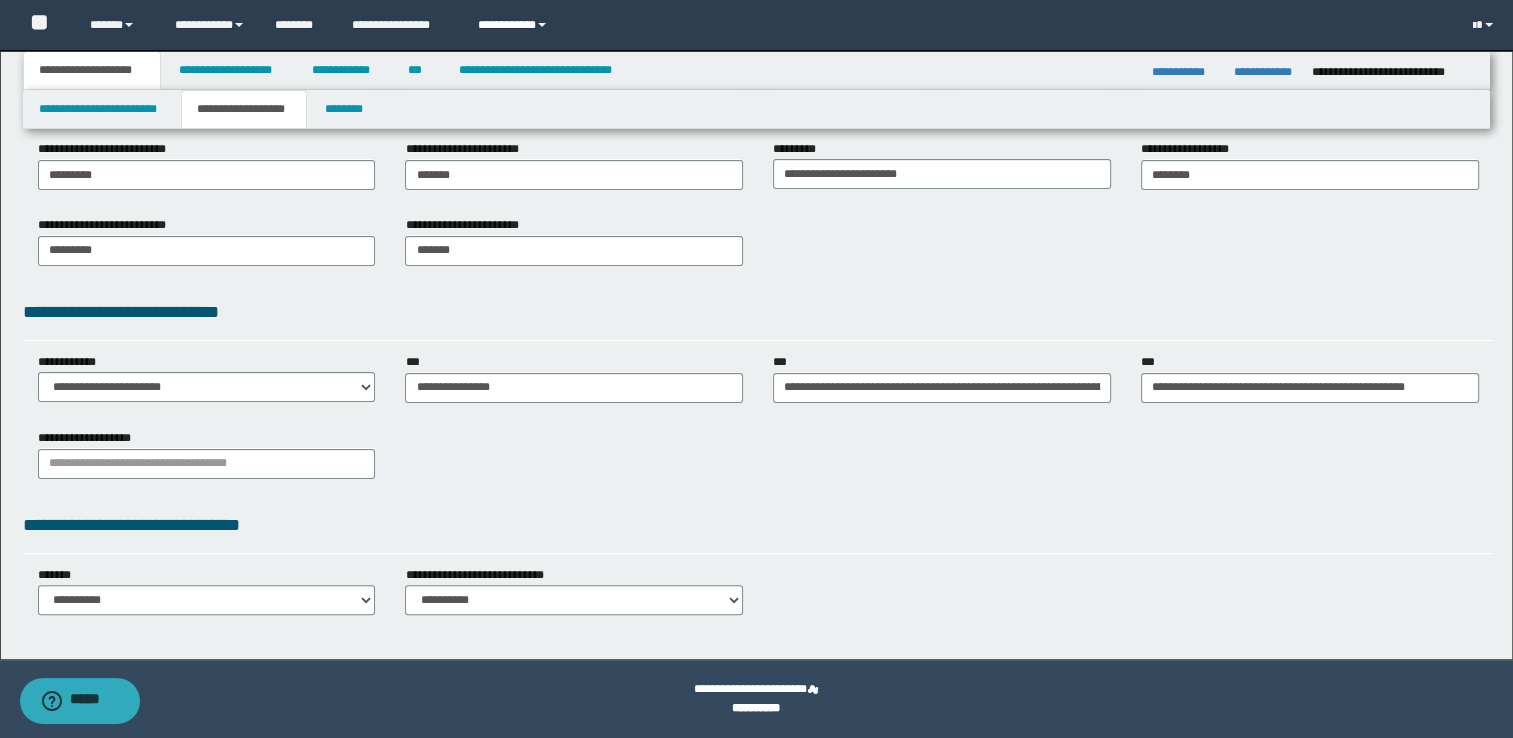 click on "**********" at bounding box center (515, 25) 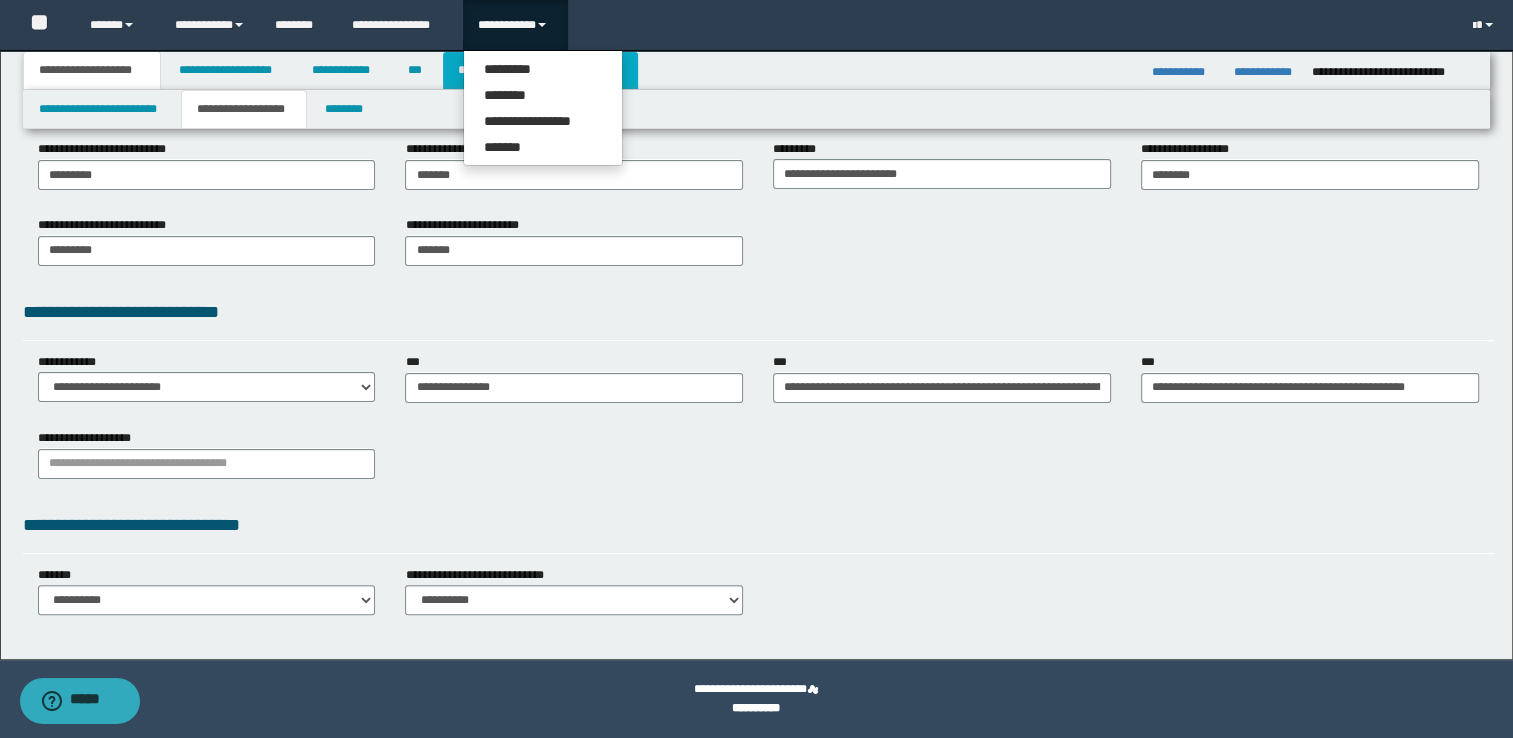 click on "**********" at bounding box center (540, 70) 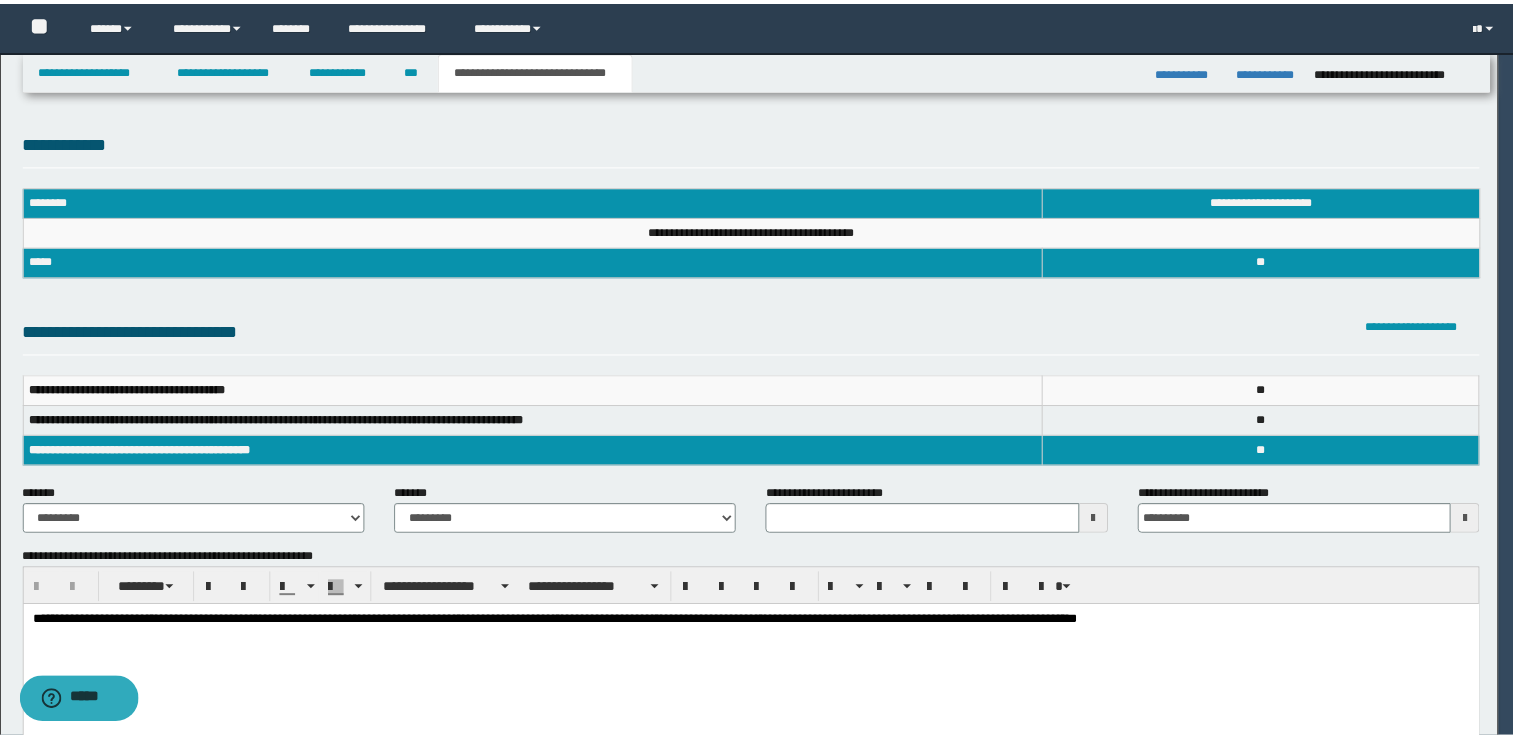scroll, scrollTop: 0, scrollLeft: 0, axis: both 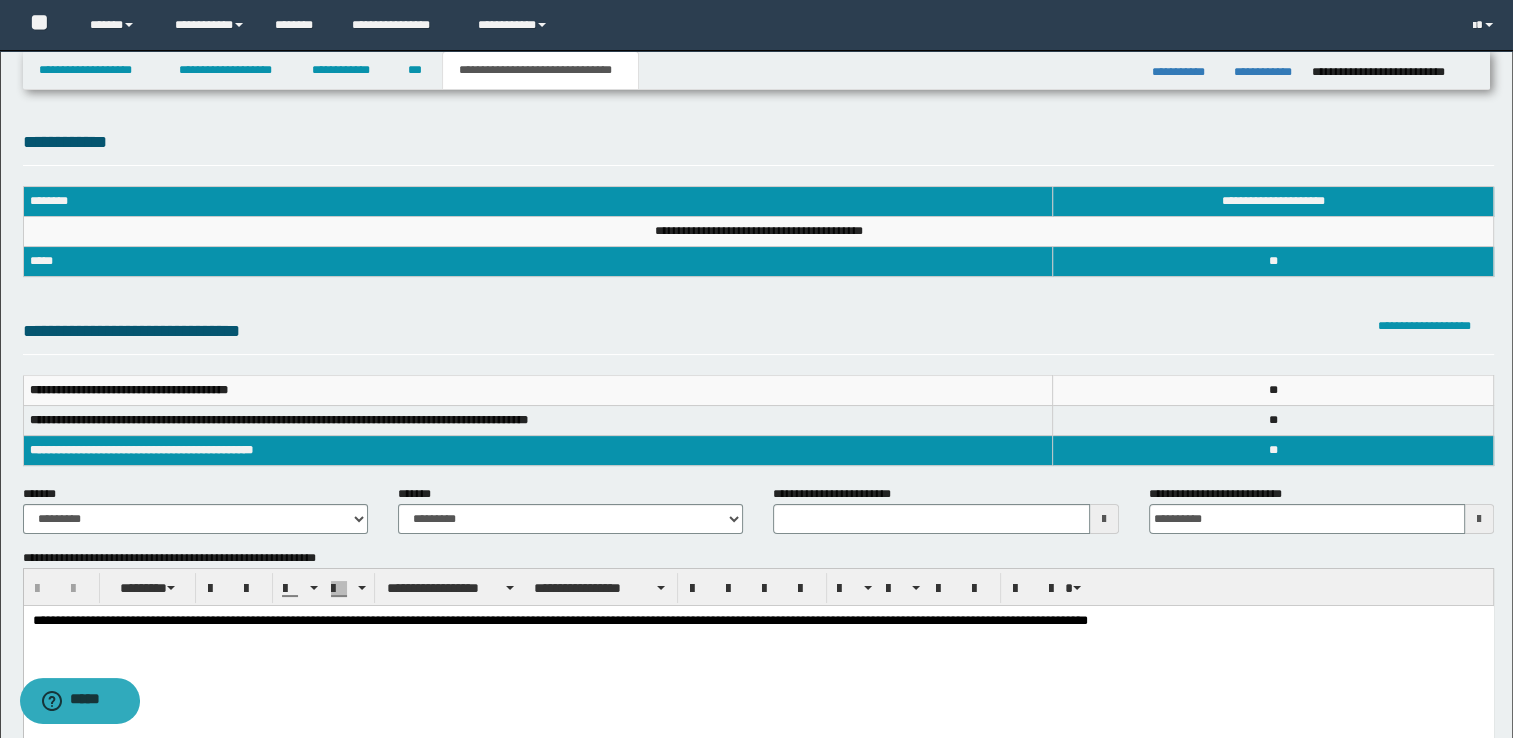 type 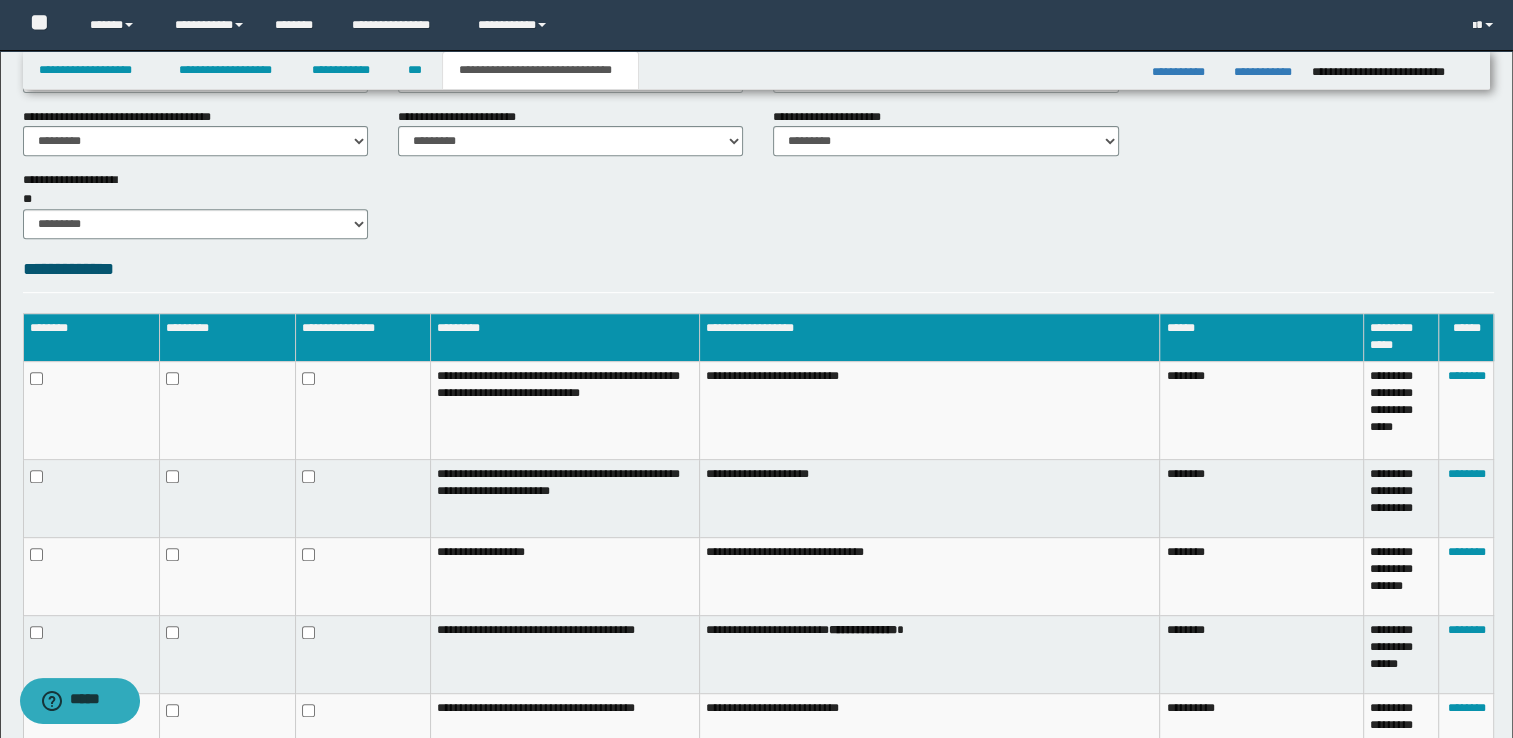 scroll, scrollTop: 1174, scrollLeft: 0, axis: vertical 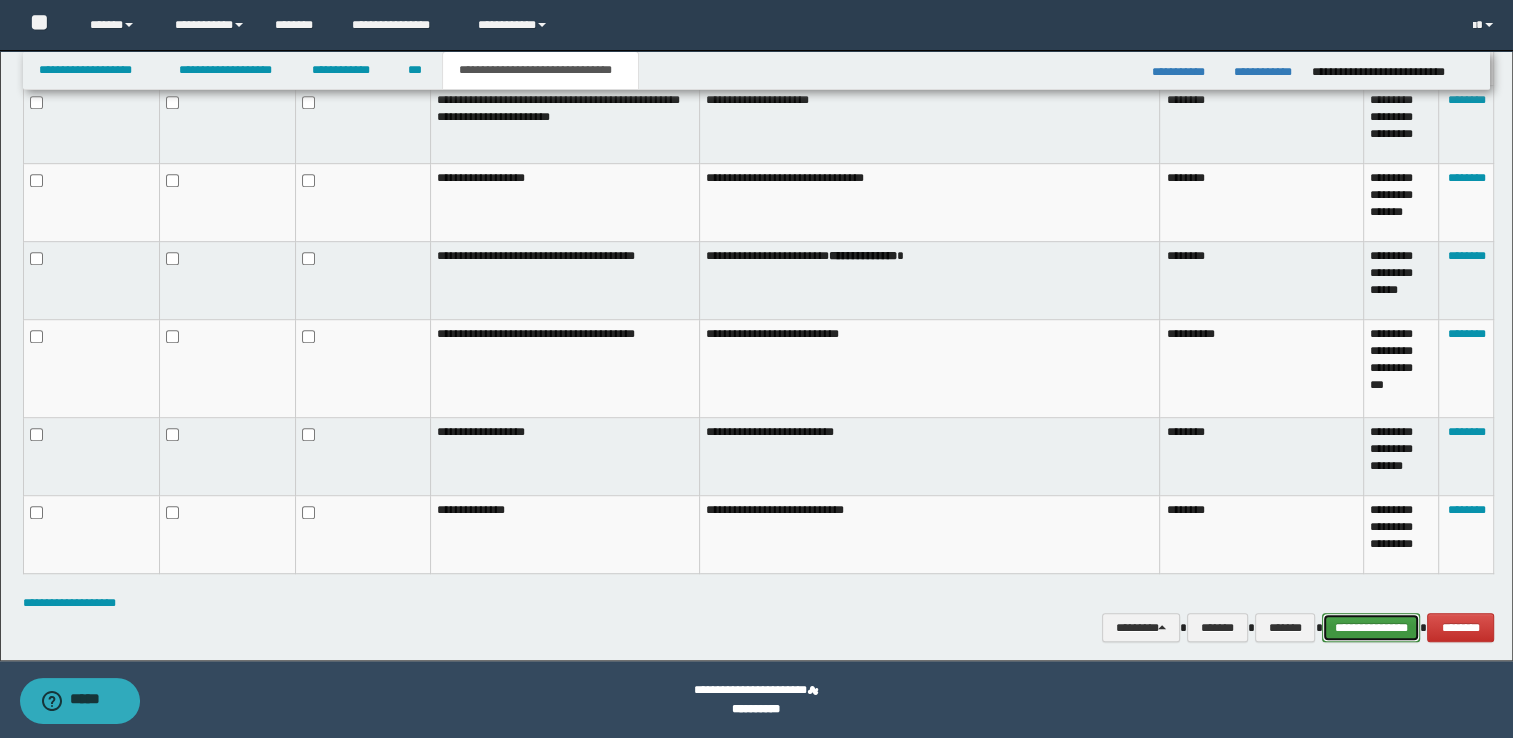 click on "**********" at bounding box center [1371, 628] 